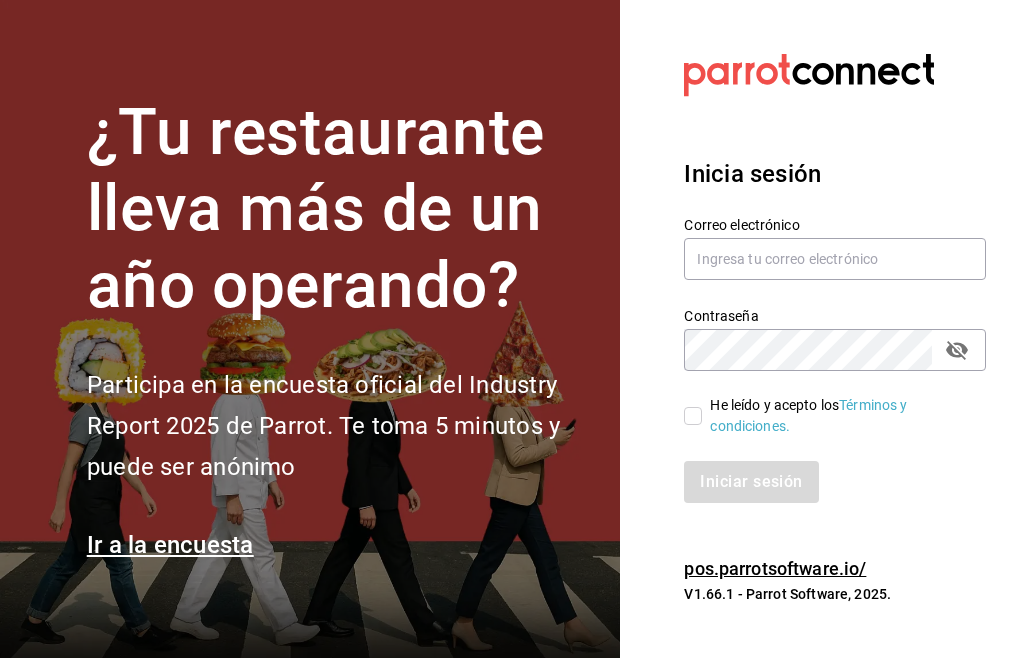 scroll, scrollTop: 0, scrollLeft: 0, axis: both 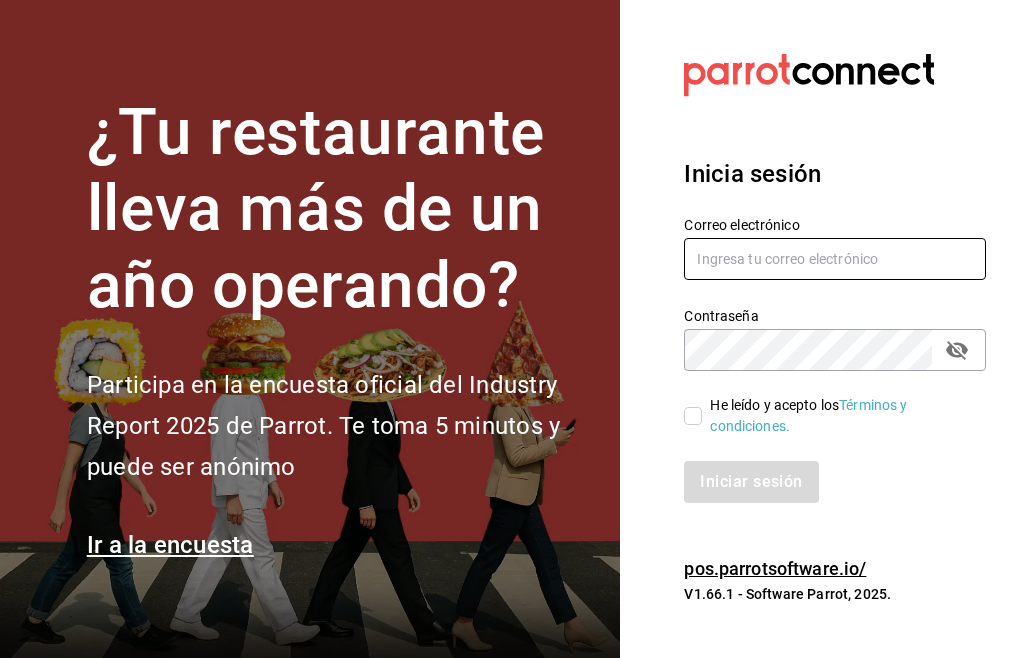 type on "palaxgsada@gmail.com" 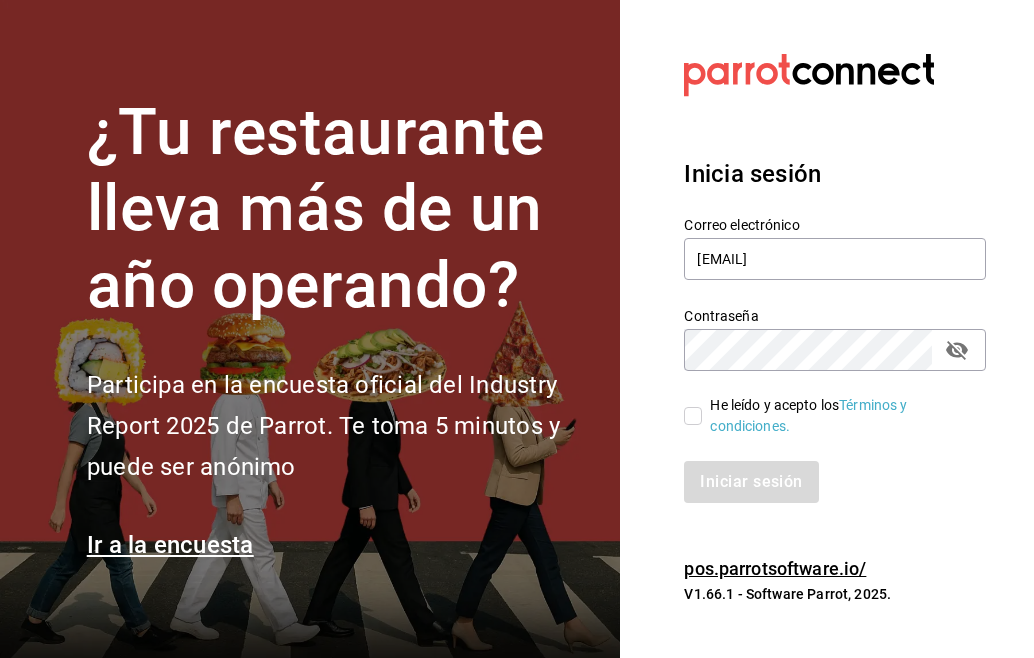 click on "He leído y acepto los  Términos y condiciones." at bounding box center (693, 416) 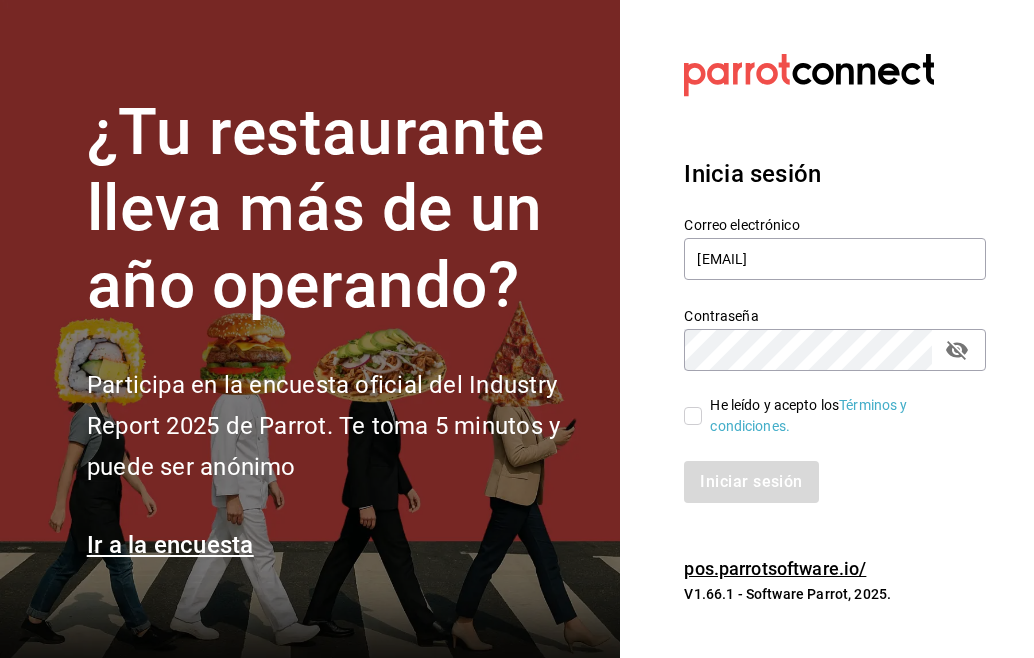 checkbox on "true" 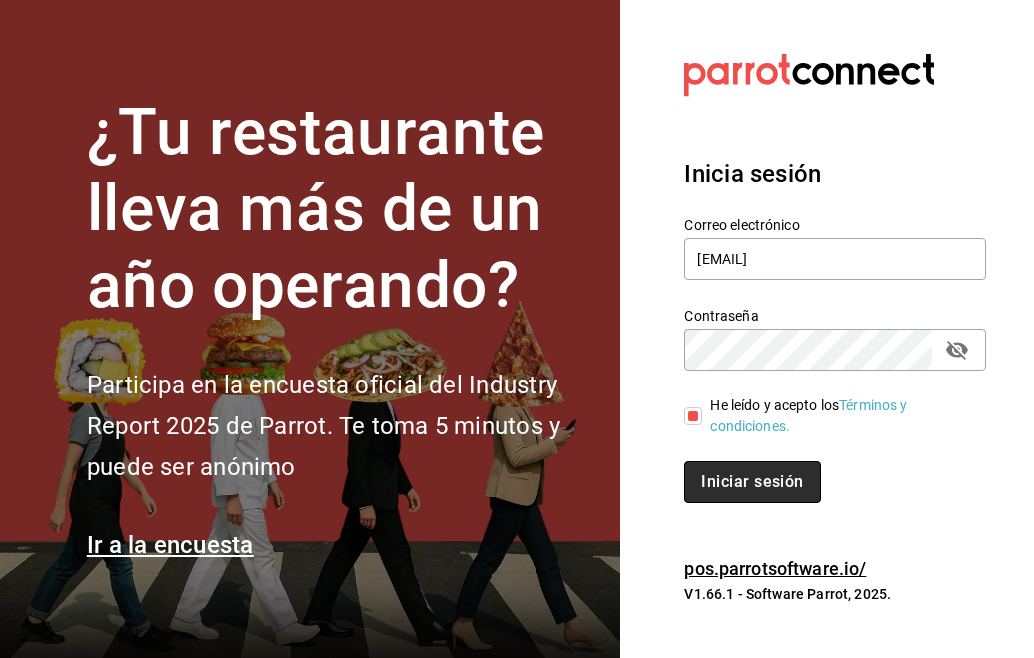 click on "Iniciar sesión" at bounding box center (752, 482) 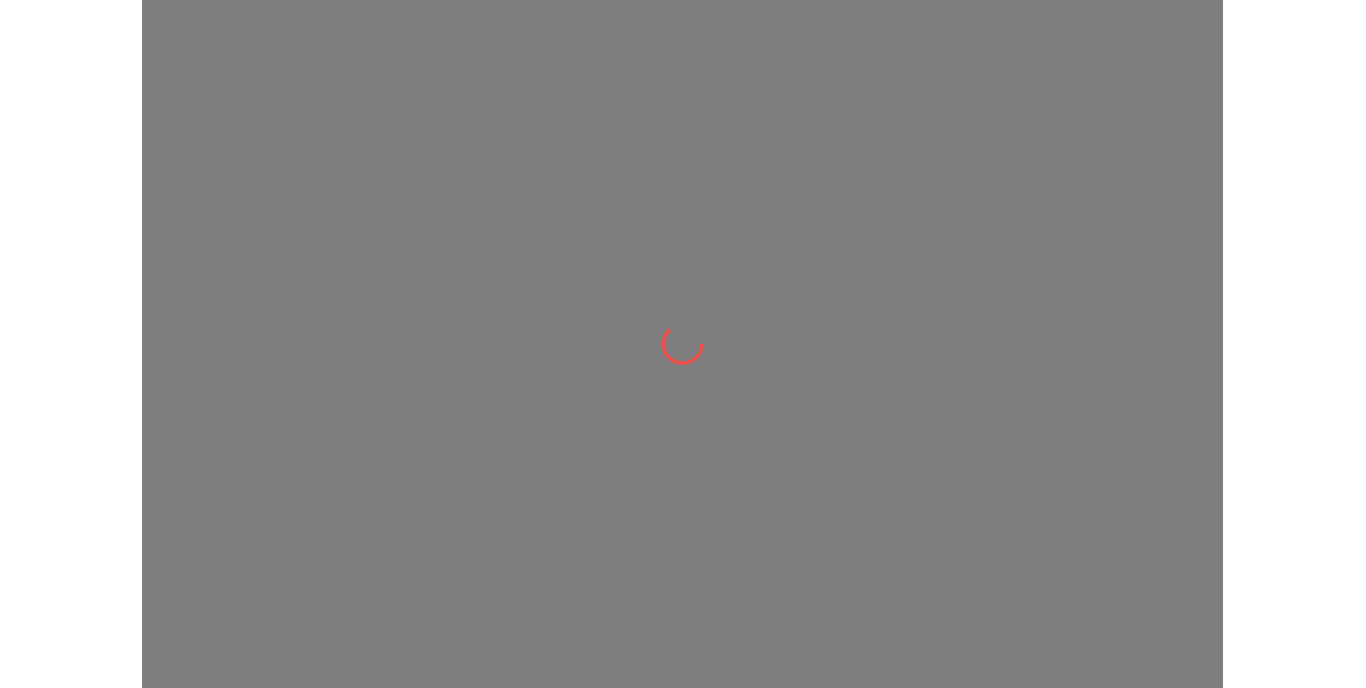 scroll, scrollTop: 0, scrollLeft: 0, axis: both 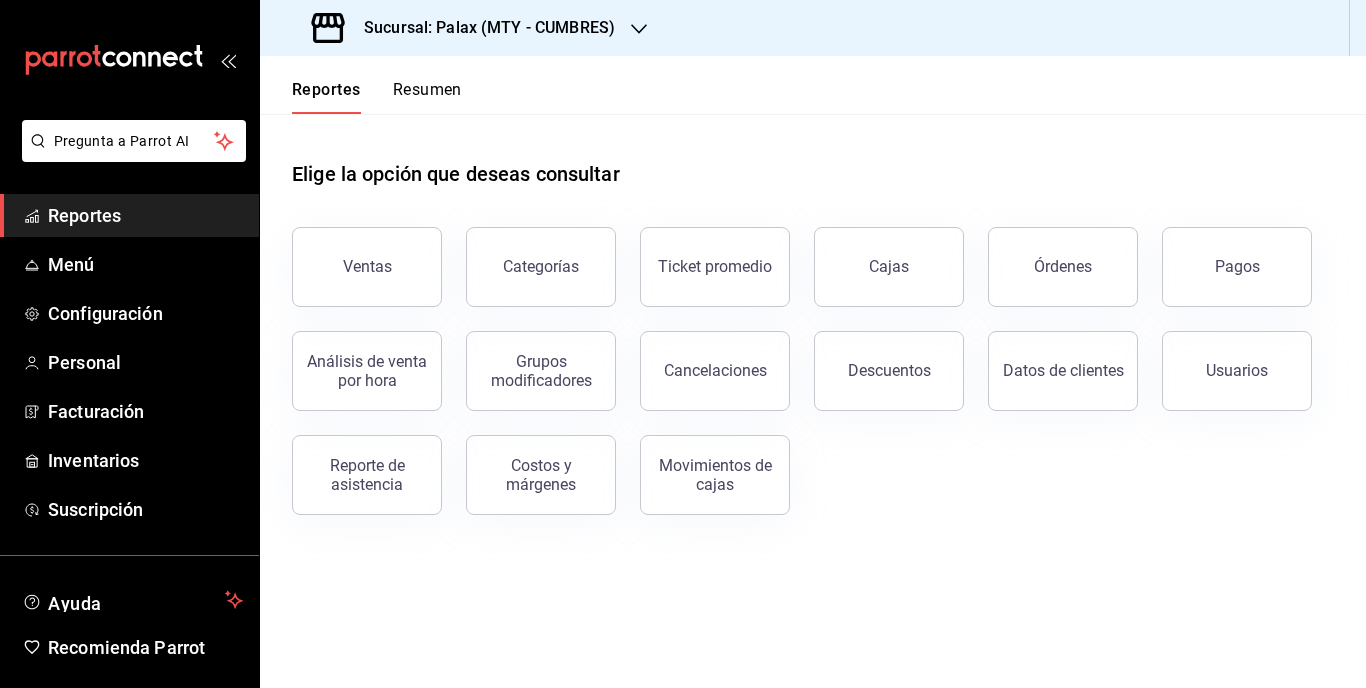 click 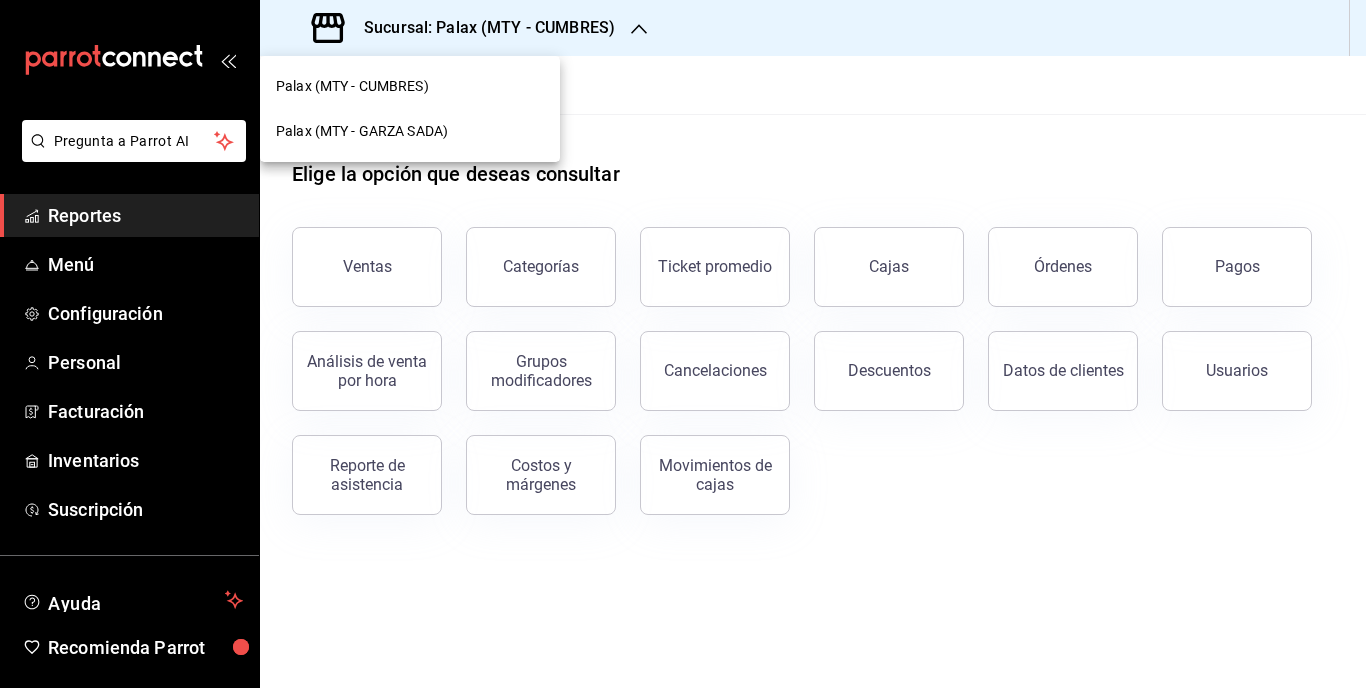 click on "Palax (MTY - GARZA SADA)" at bounding box center [410, 131] 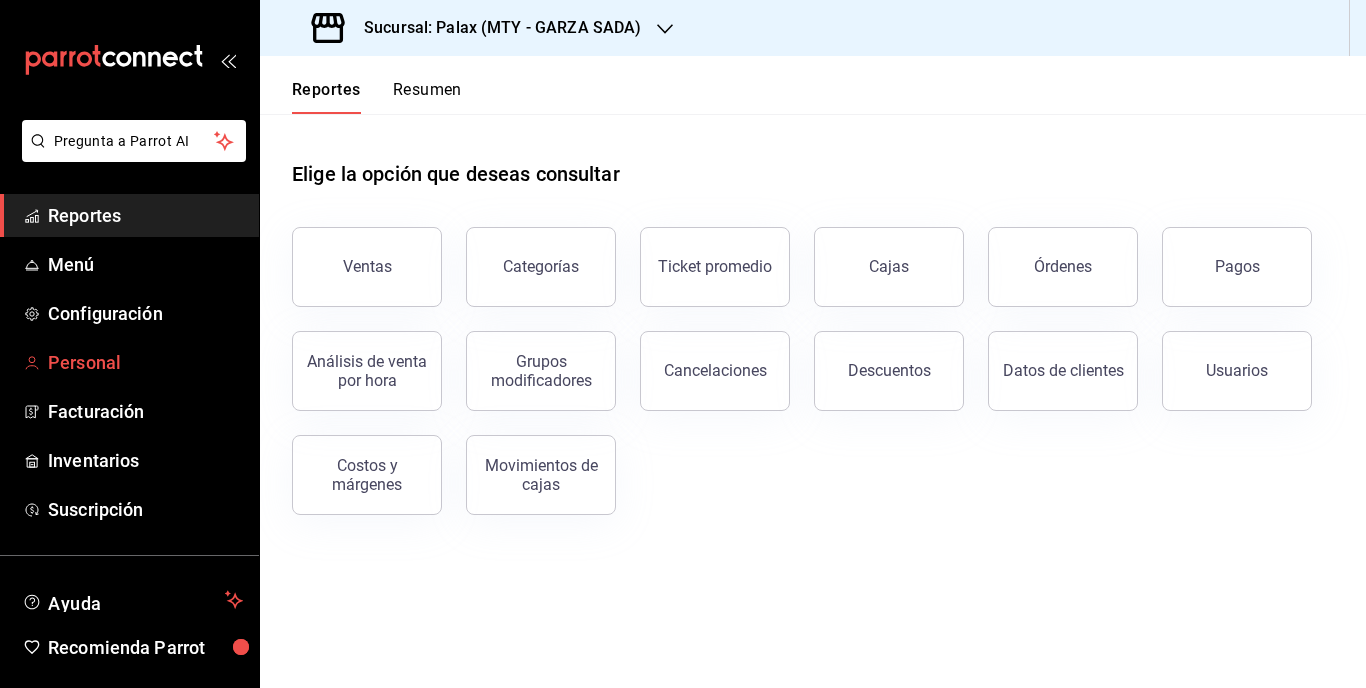click on "Personal" at bounding box center [129, 362] 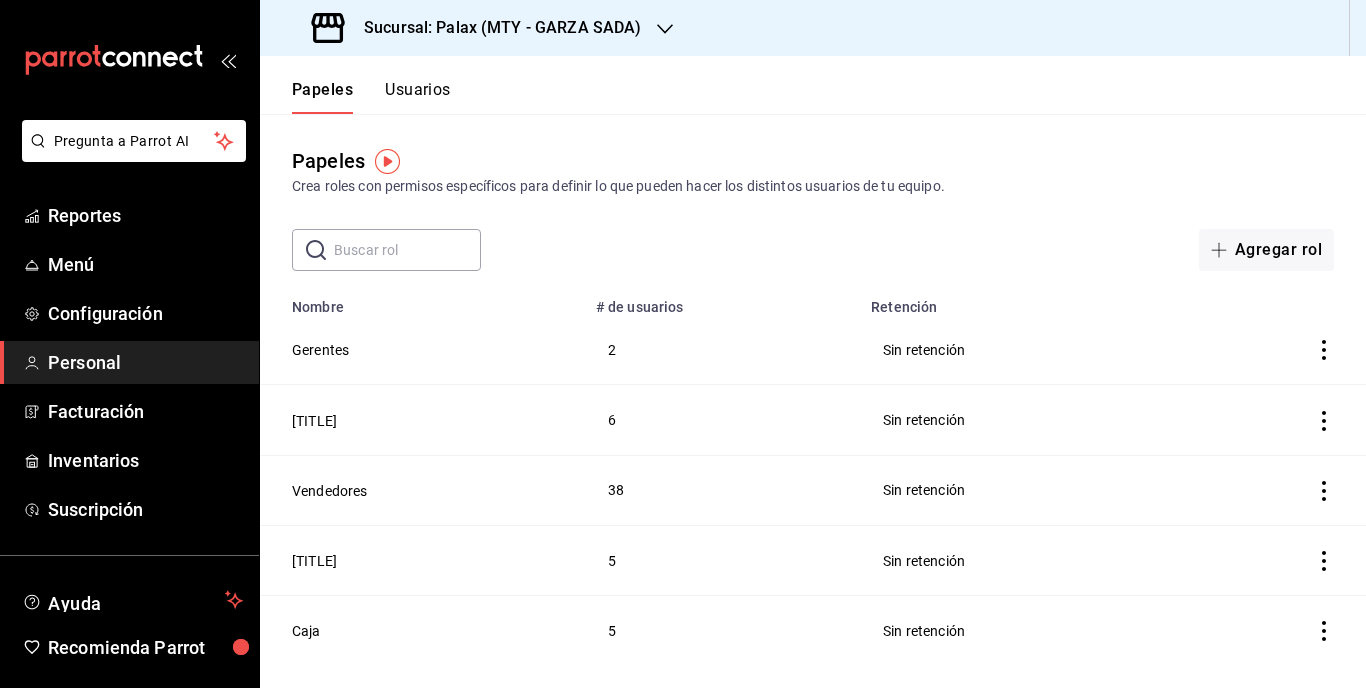 click on "Usuarios" at bounding box center [418, 97] 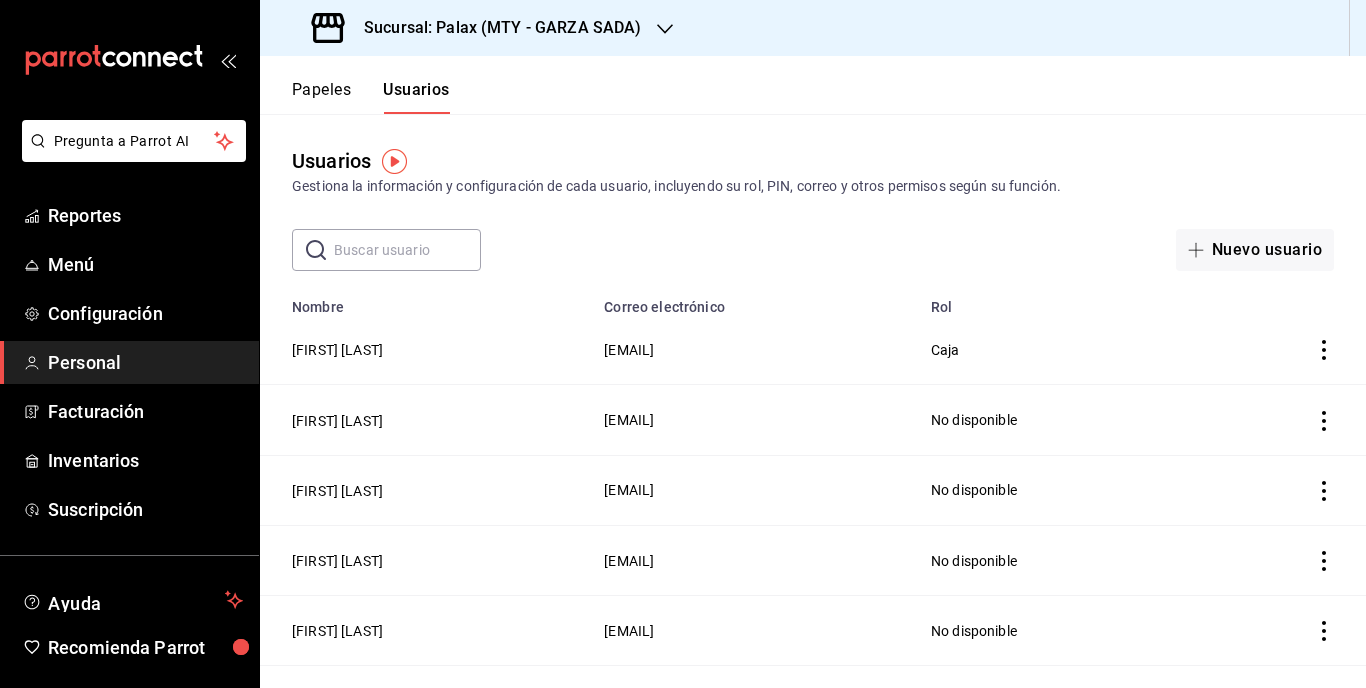 click at bounding box center [407, 250] 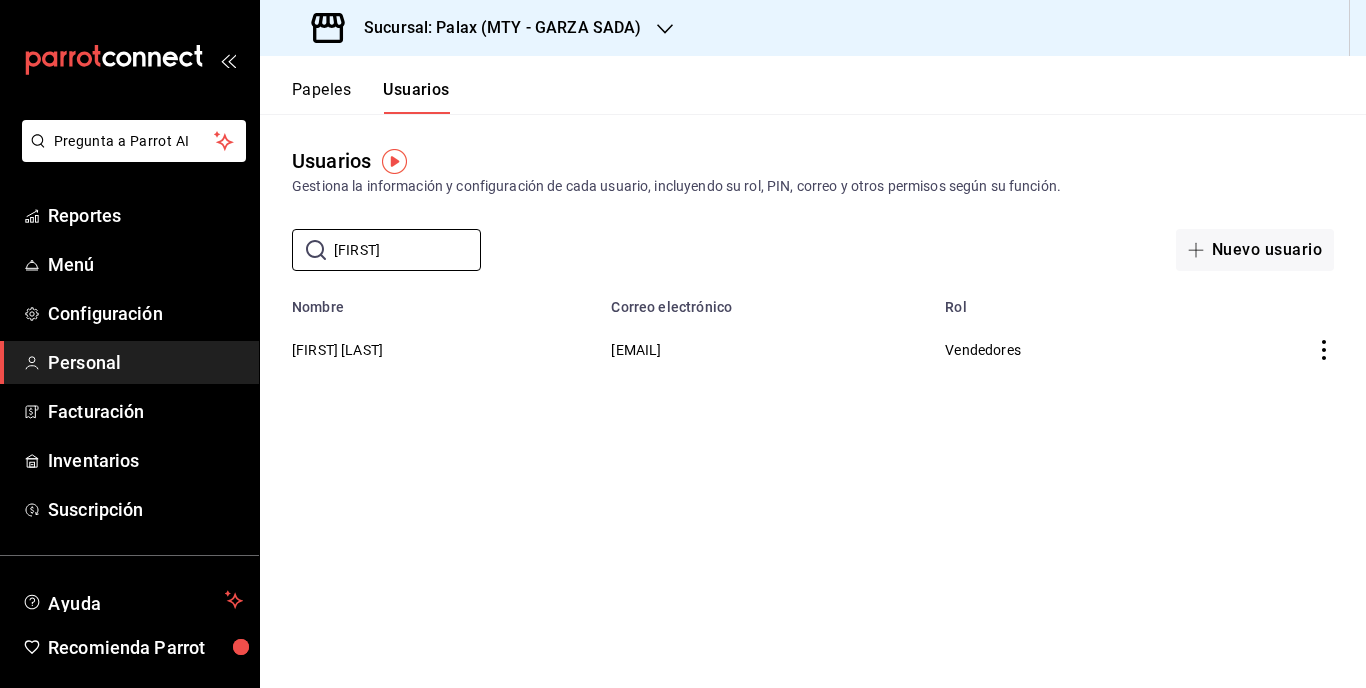 type on "[FIRST]" 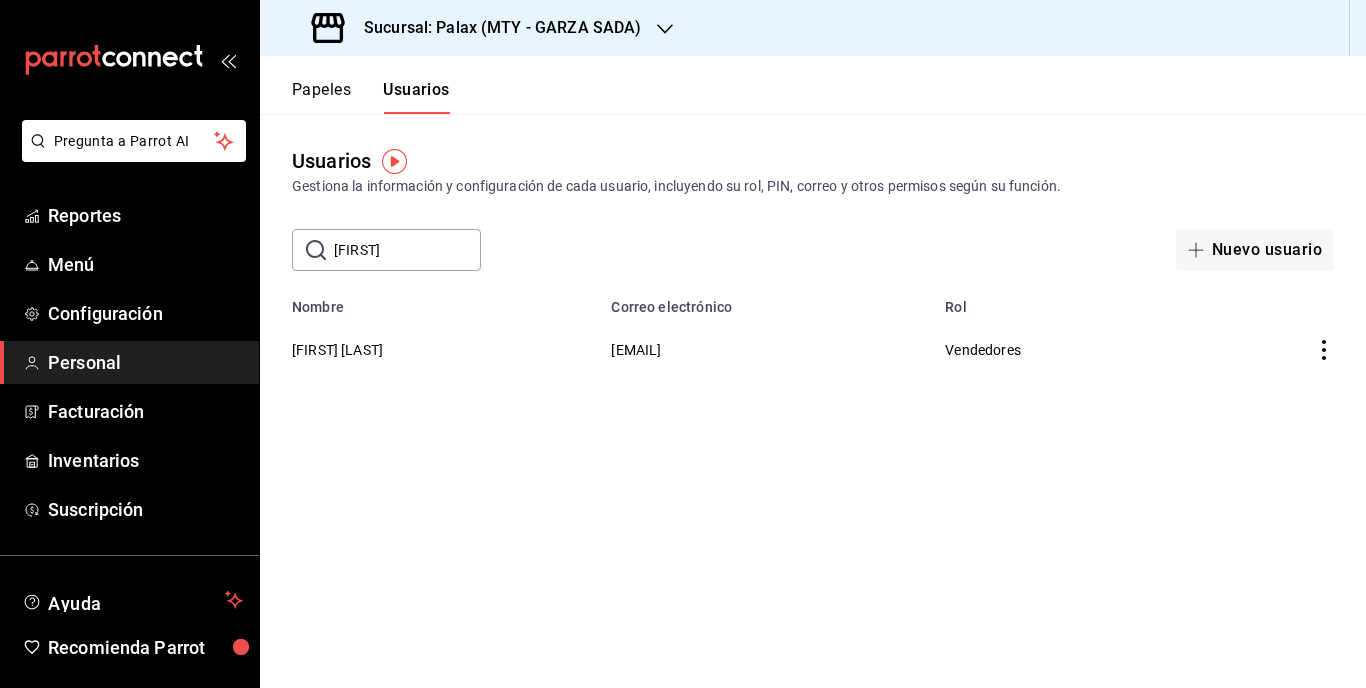 click 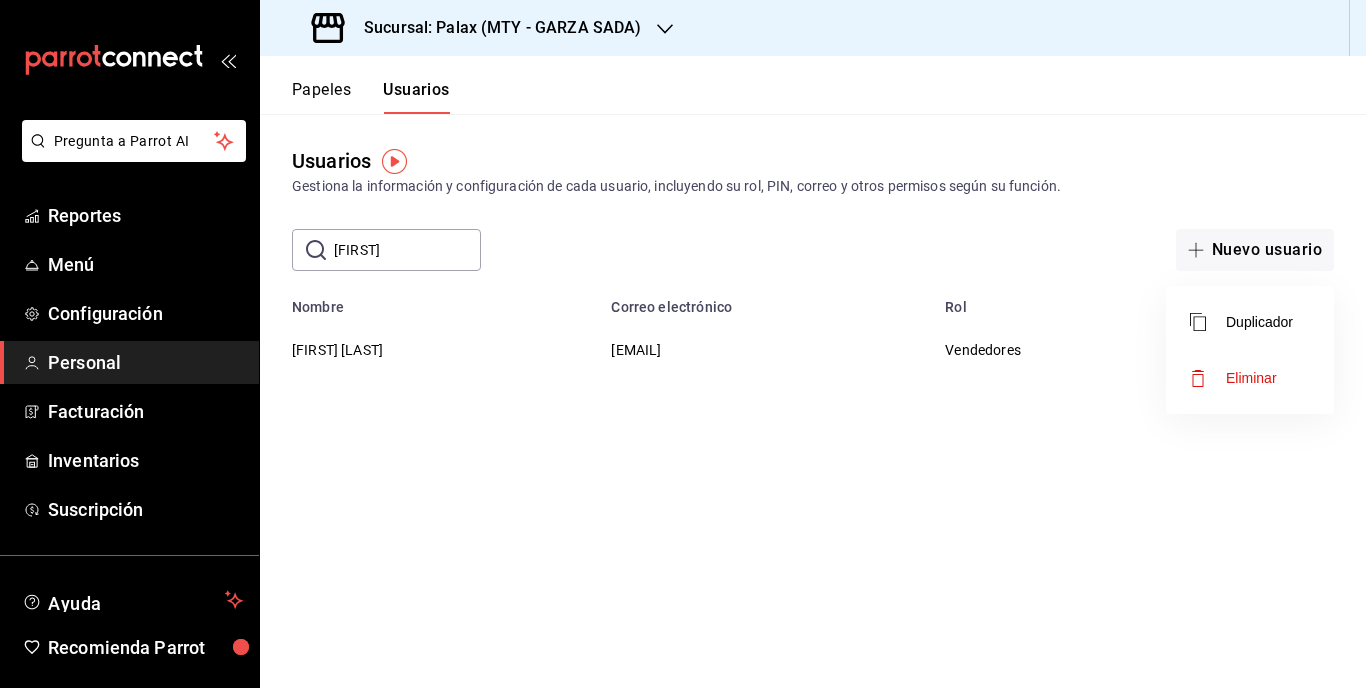 click at bounding box center [683, 344] 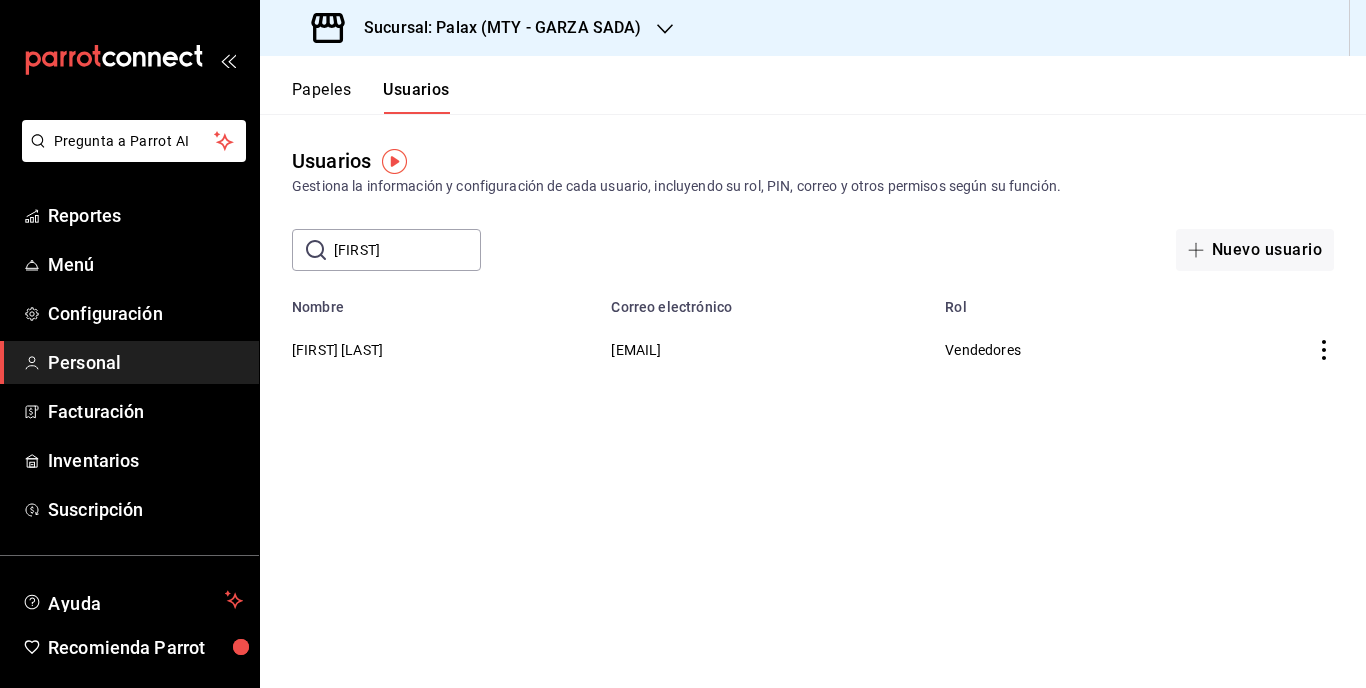 drag, startPoint x: 939, startPoint y: 370, endPoint x: 469, endPoint y: 338, distance: 471.0881 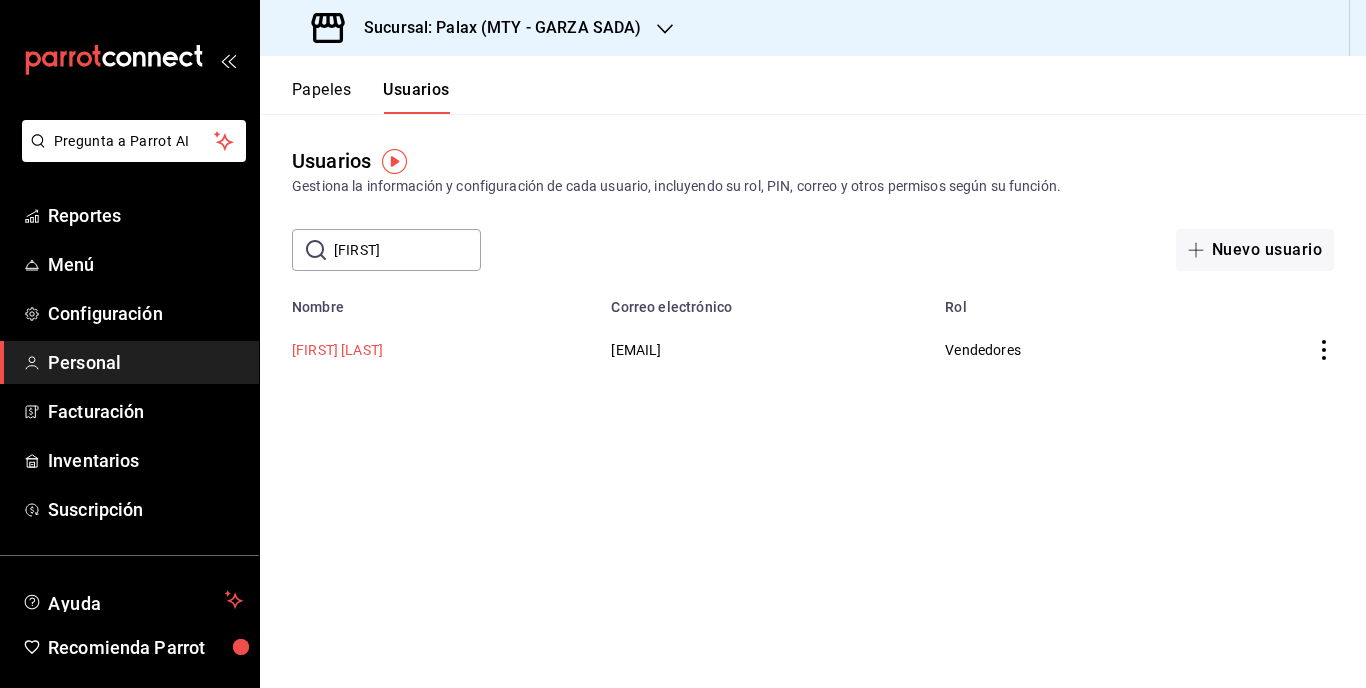 click on "[FIRST] [LAST]" at bounding box center [337, 350] 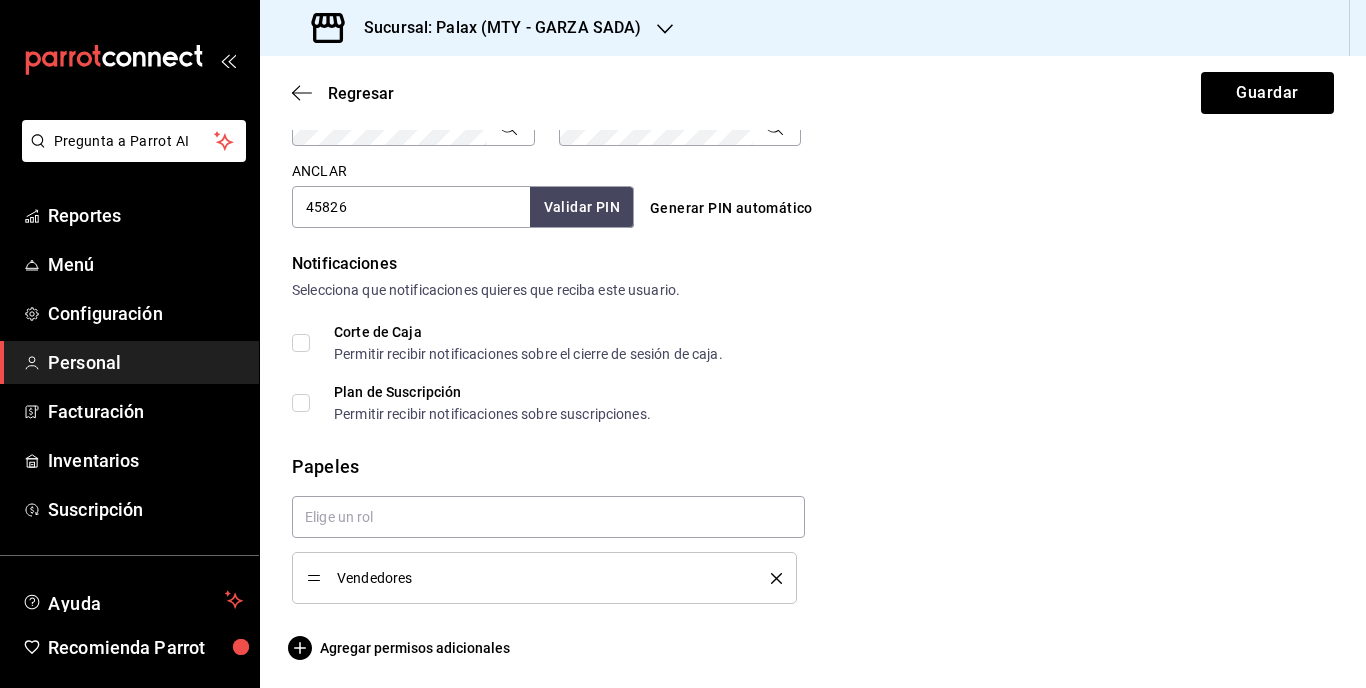 scroll, scrollTop: 916, scrollLeft: 0, axis: vertical 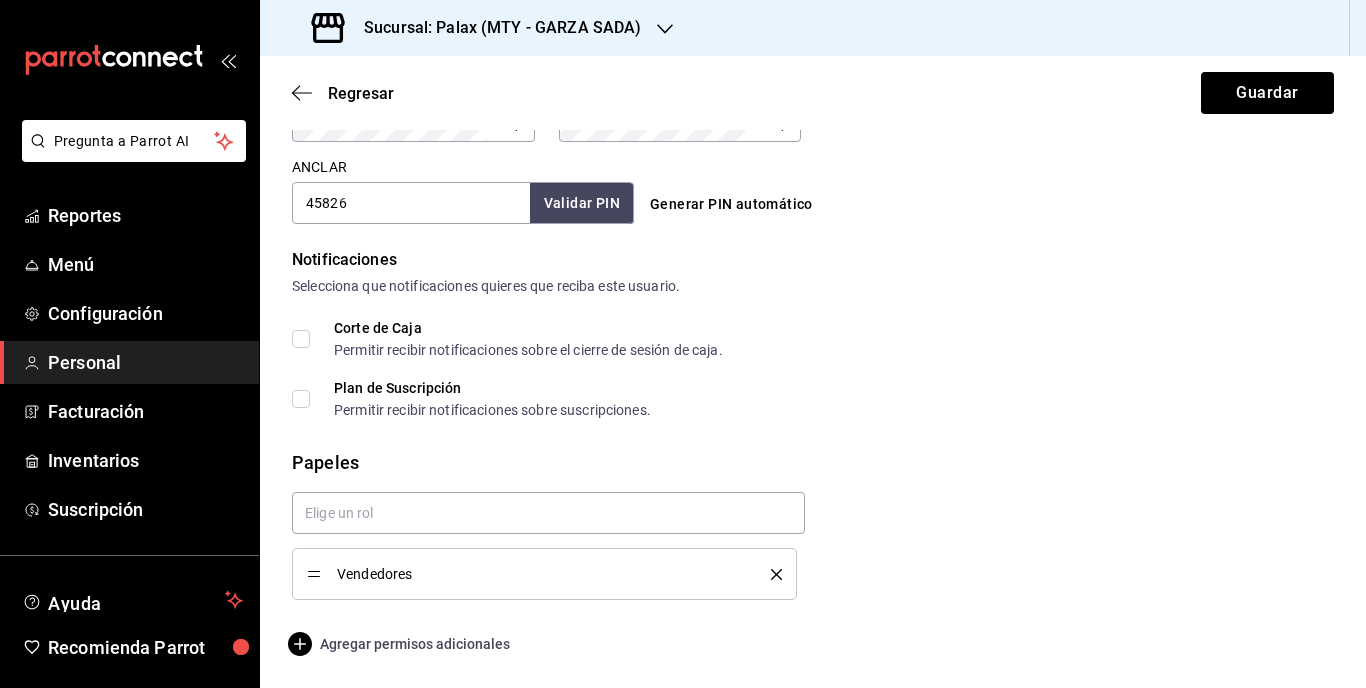 click on "Agregar permisos adicionales" at bounding box center [415, 644] 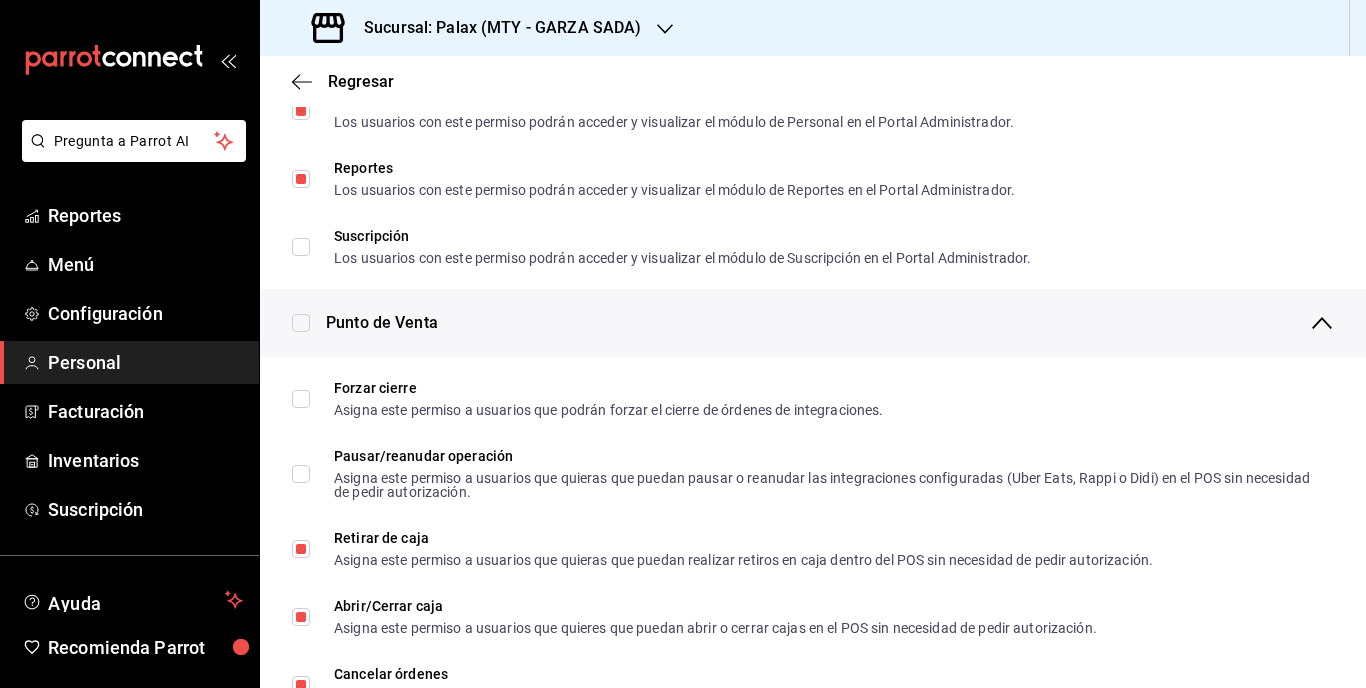 scroll, scrollTop: 1264, scrollLeft: 0, axis: vertical 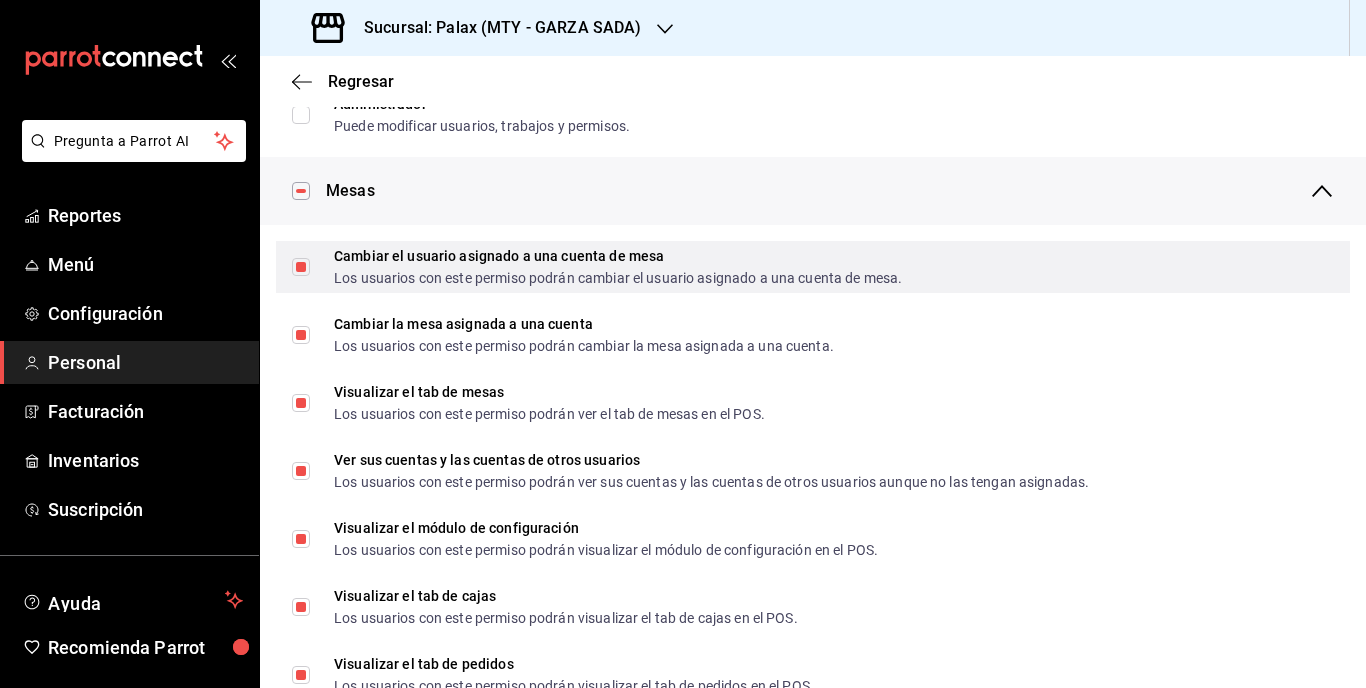 click on "Cambiar el usuario asignado a una cuenta de mesa Los usuarios con este permiso podrán cambiar el usuario asignado a una cuenta de mesa." at bounding box center (301, 267) 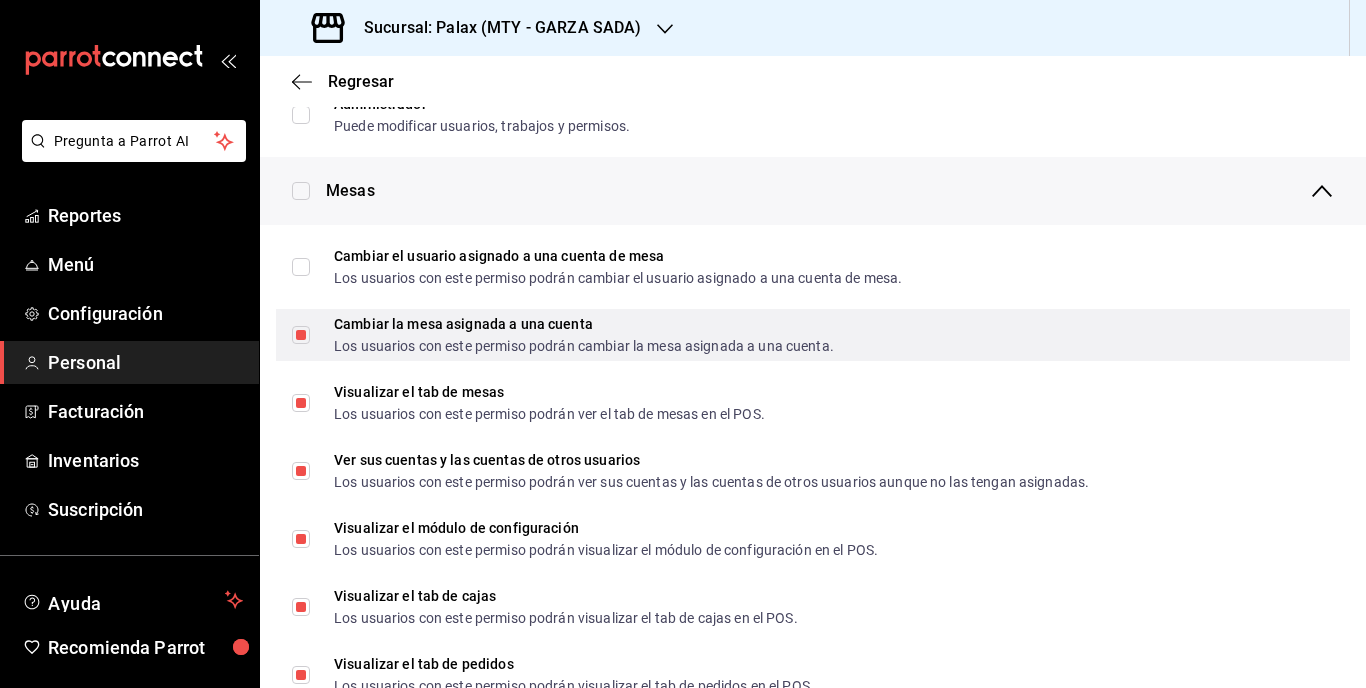 click on "Cambiar la mesa asignada a una cuenta Los usuarios con este permiso podrán cambiar la mesa asignada a una cuenta." at bounding box center [301, 335] 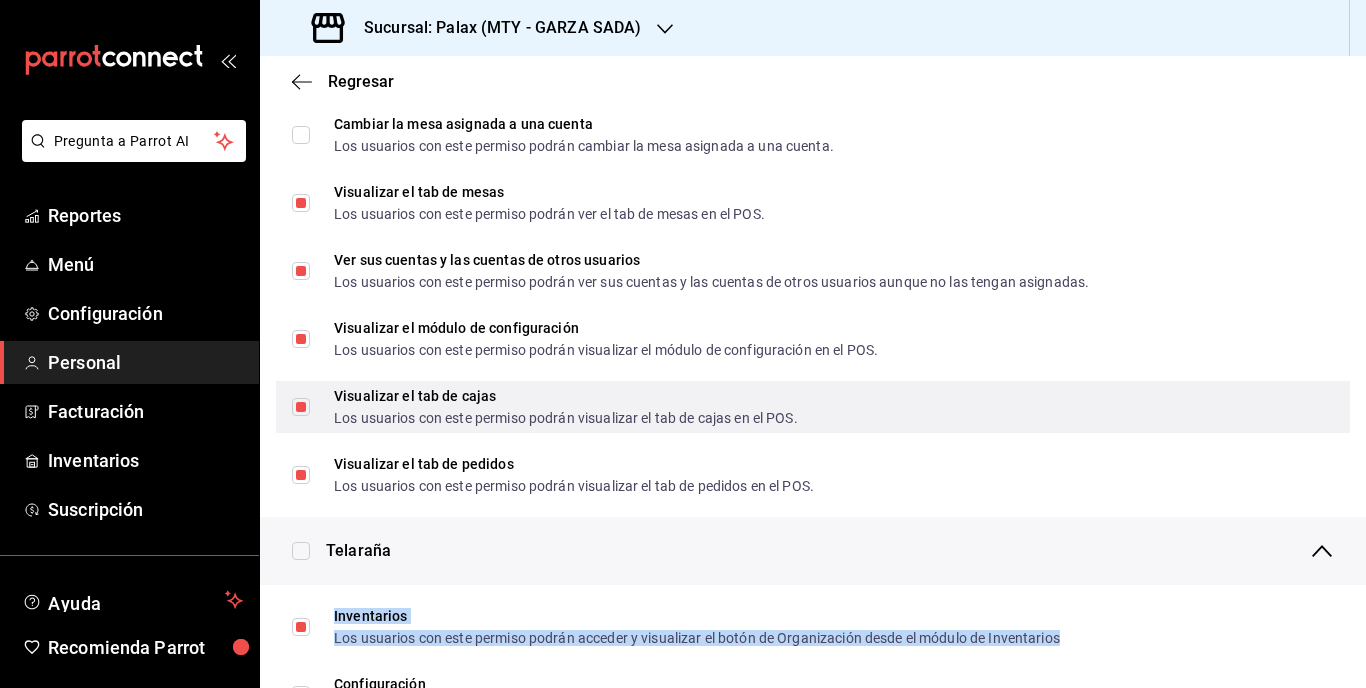 scroll, scrollTop: 564, scrollLeft: 0, axis: vertical 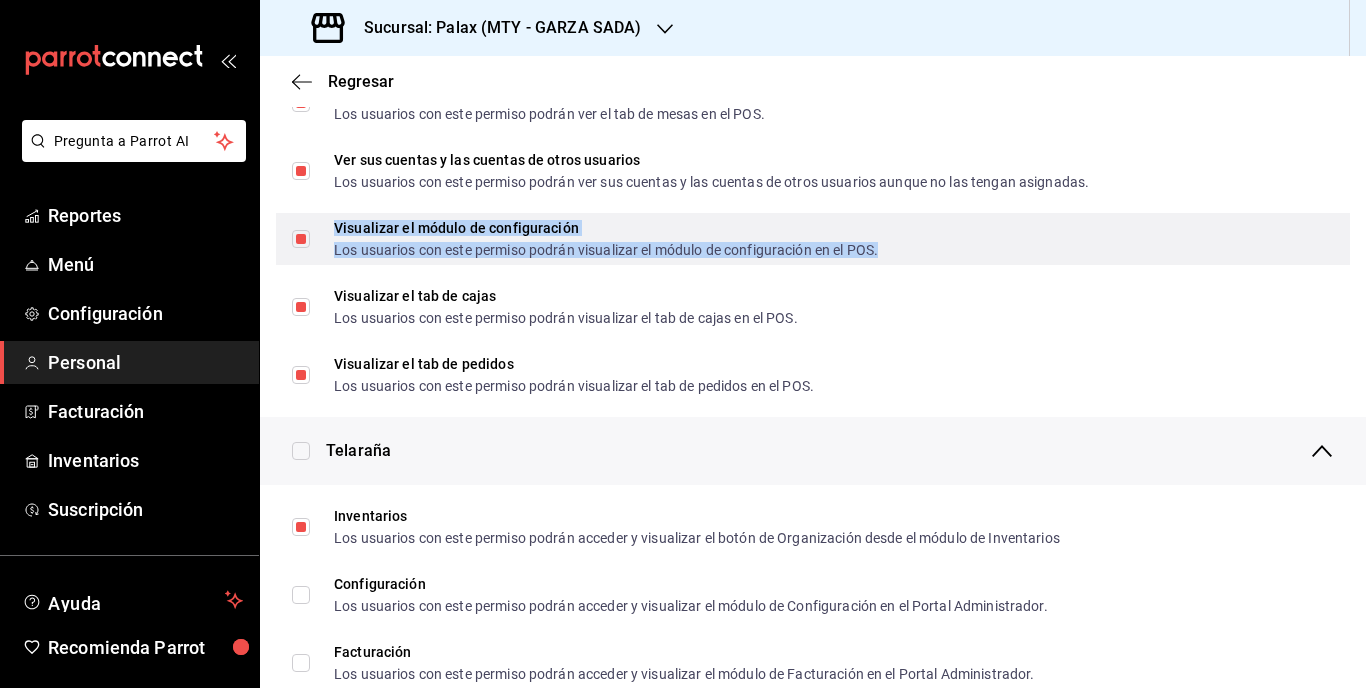 click on "Visualizar el módulo de configuración Los usuarios con este permiso podrán visualizar el módulo de configuración en el POS." at bounding box center (606, 239) 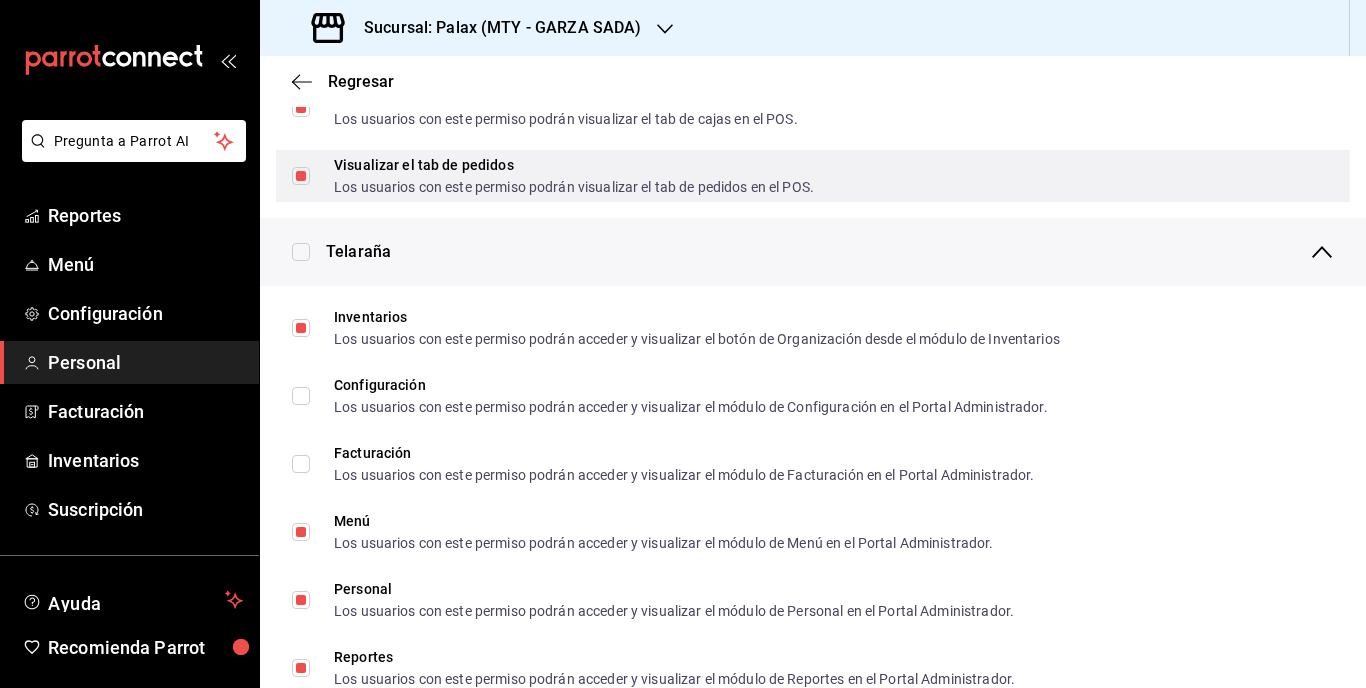 scroll, scrollTop: 764, scrollLeft: 0, axis: vertical 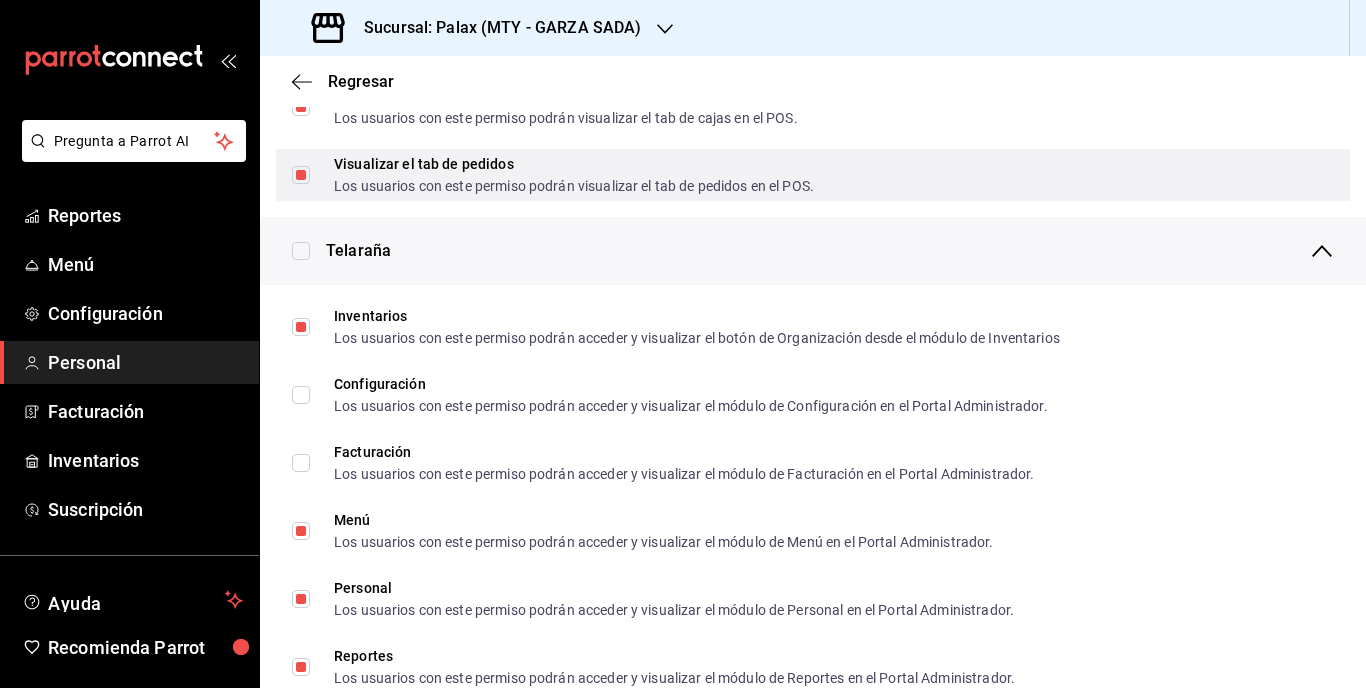 click on "Visualizar el tab de pedidos Los usuarios con este permiso podrán visualizar el tab de pedidos en el POS." at bounding box center (553, 175) 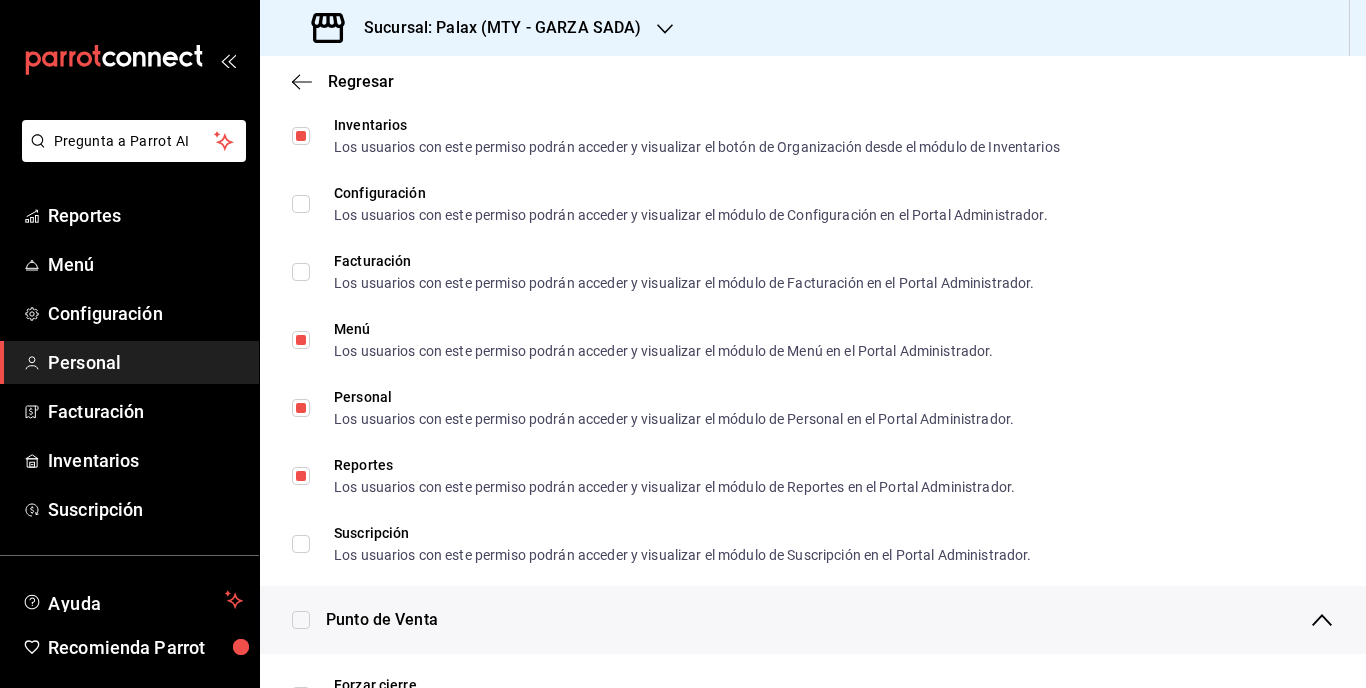 scroll, scrollTop: 964, scrollLeft: 0, axis: vertical 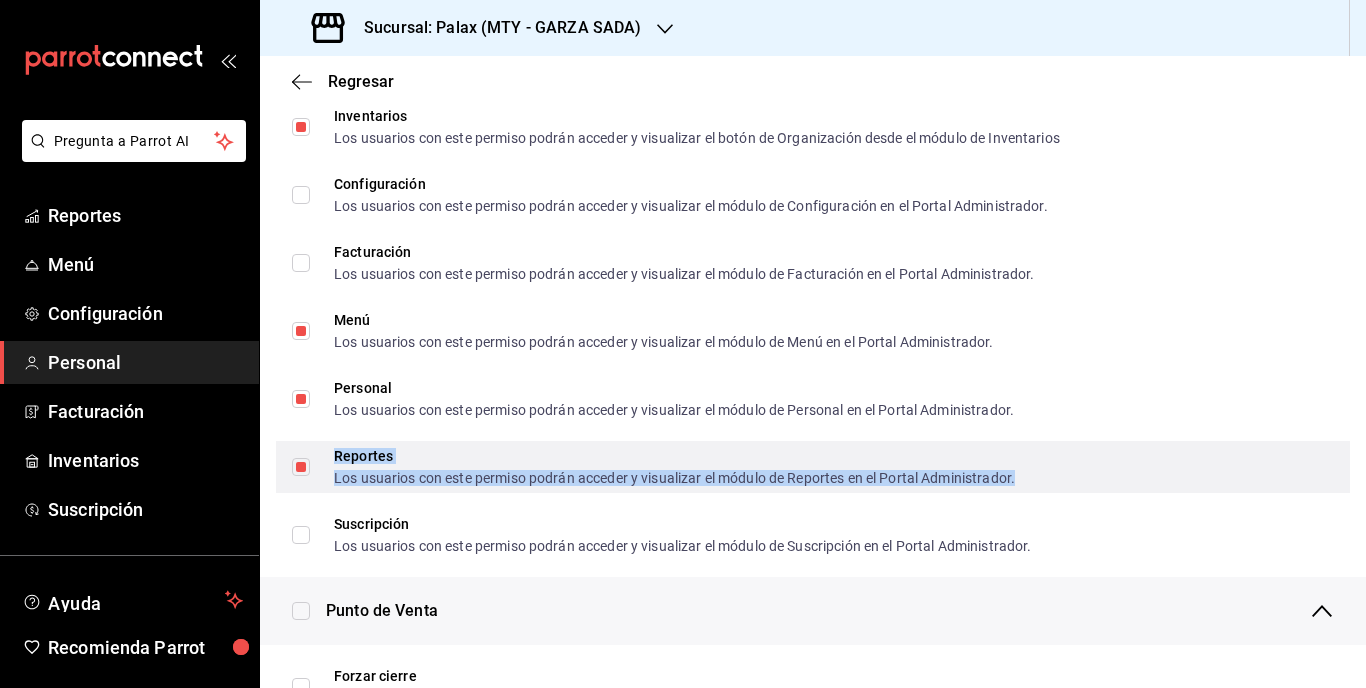 click on "Reportes Los usuarios con este permiso podrán acceder y visualizar el módulo de Reportes en el Portal Administrador." at bounding box center (674, 467) 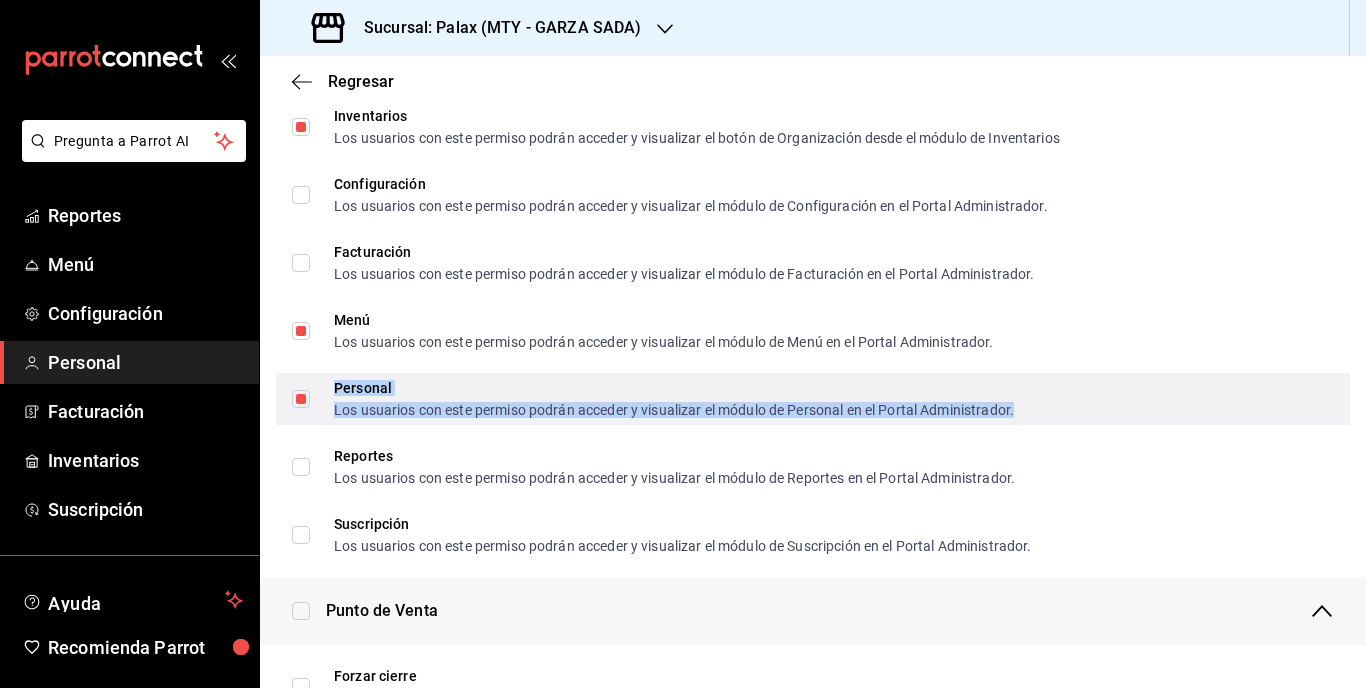 click on "Personal" at bounding box center (674, 388) 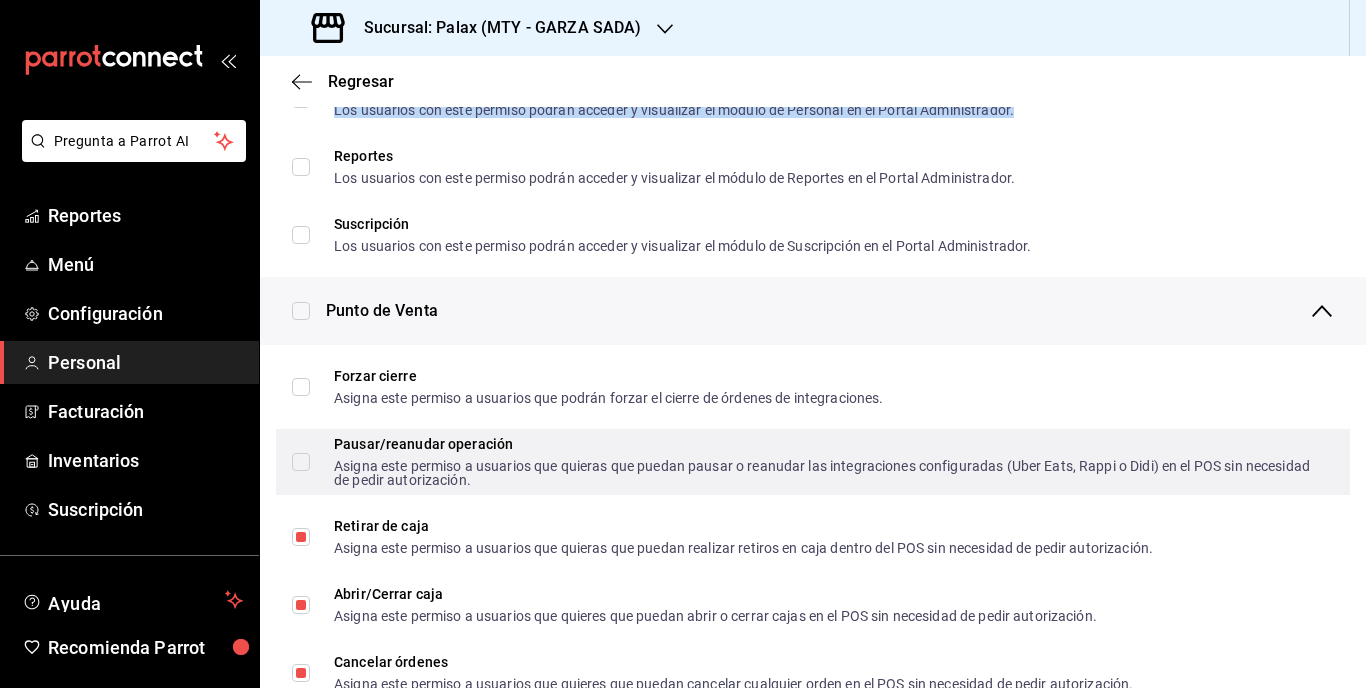 scroll, scrollTop: 1364, scrollLeft: 0, axis: vertical 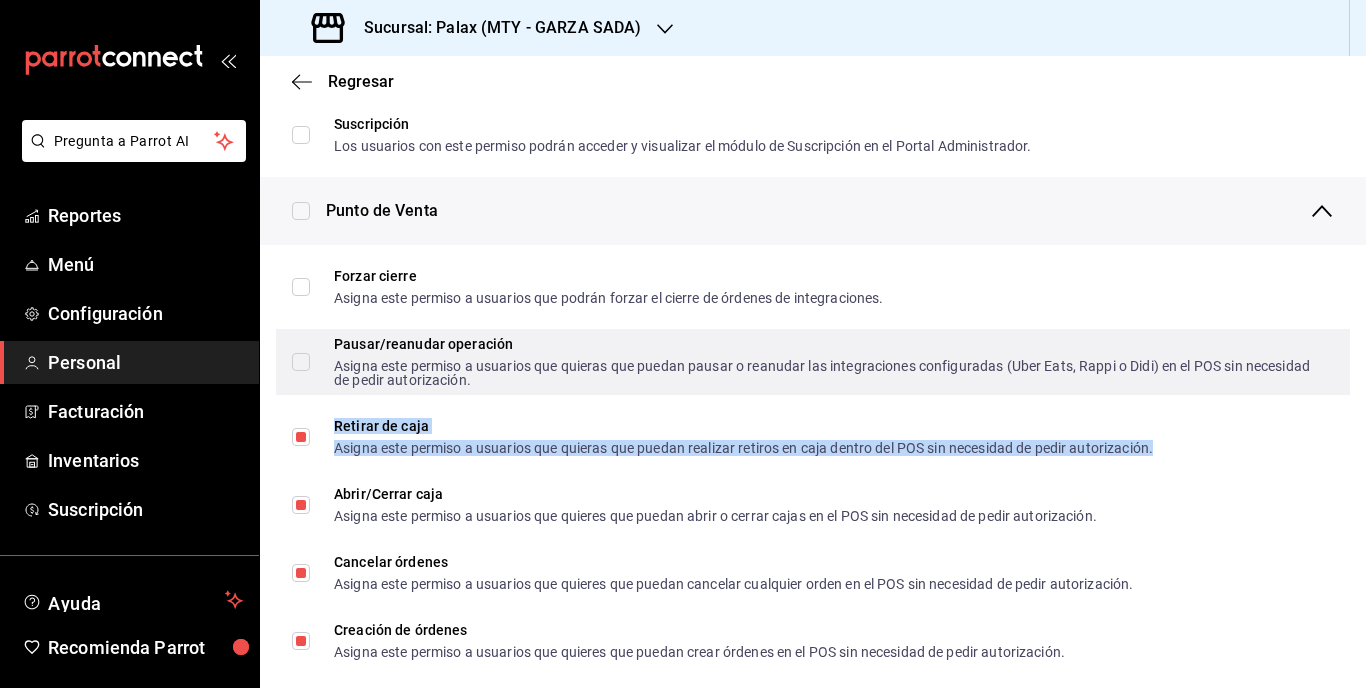 click on "Asigna este permiso a usuarios que quieras que puedan realizar retiros en caja dentro del POS sin necesidad de pedir autorización." at bounding box center [743, 448] 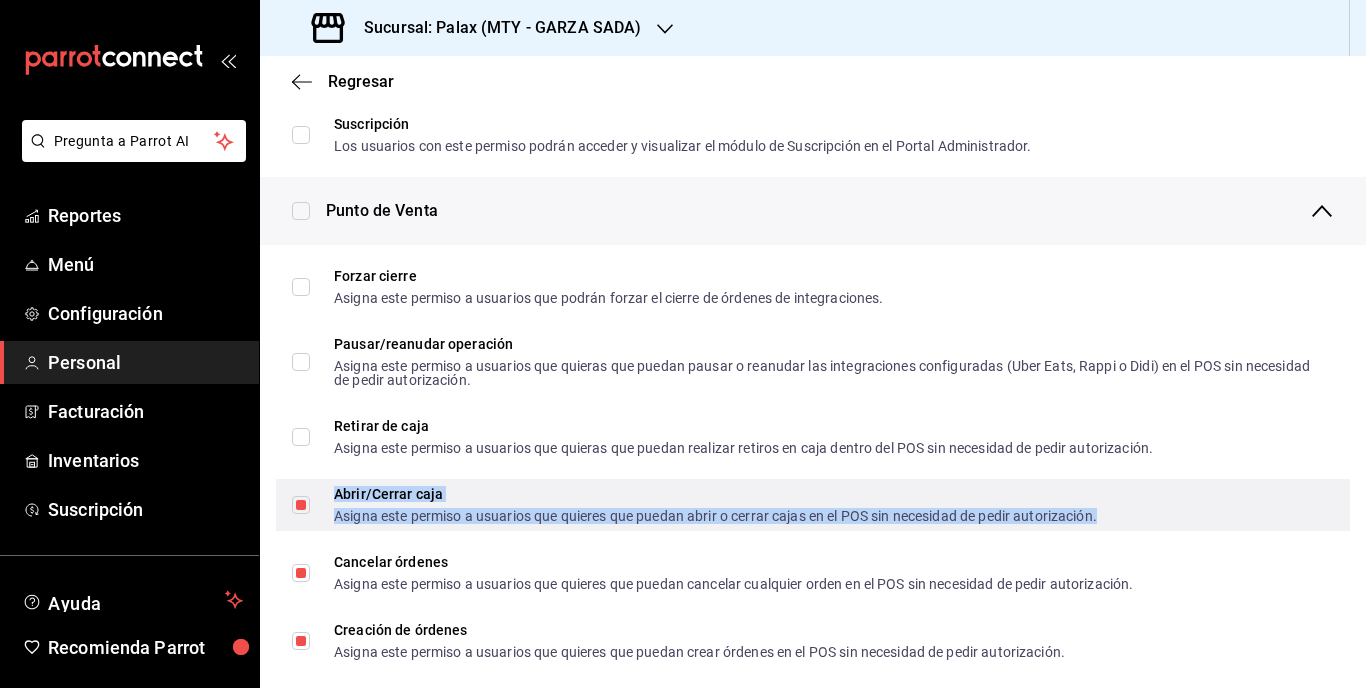 drag, startPoint x: 402, startPoint y: 442, endPoint x: 408, endPoint y: 516, distance: 74.24284 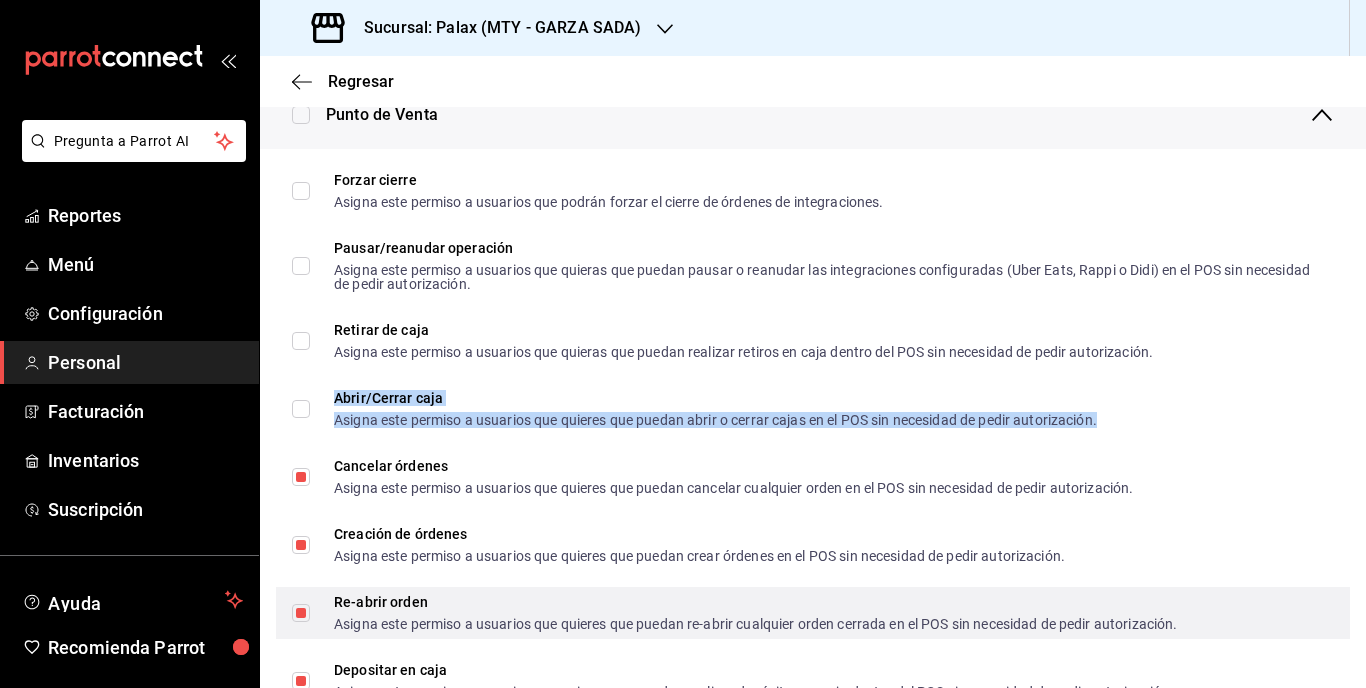 scroll, scrollTop: 1564, scrollLeft: 0, axis: vertical 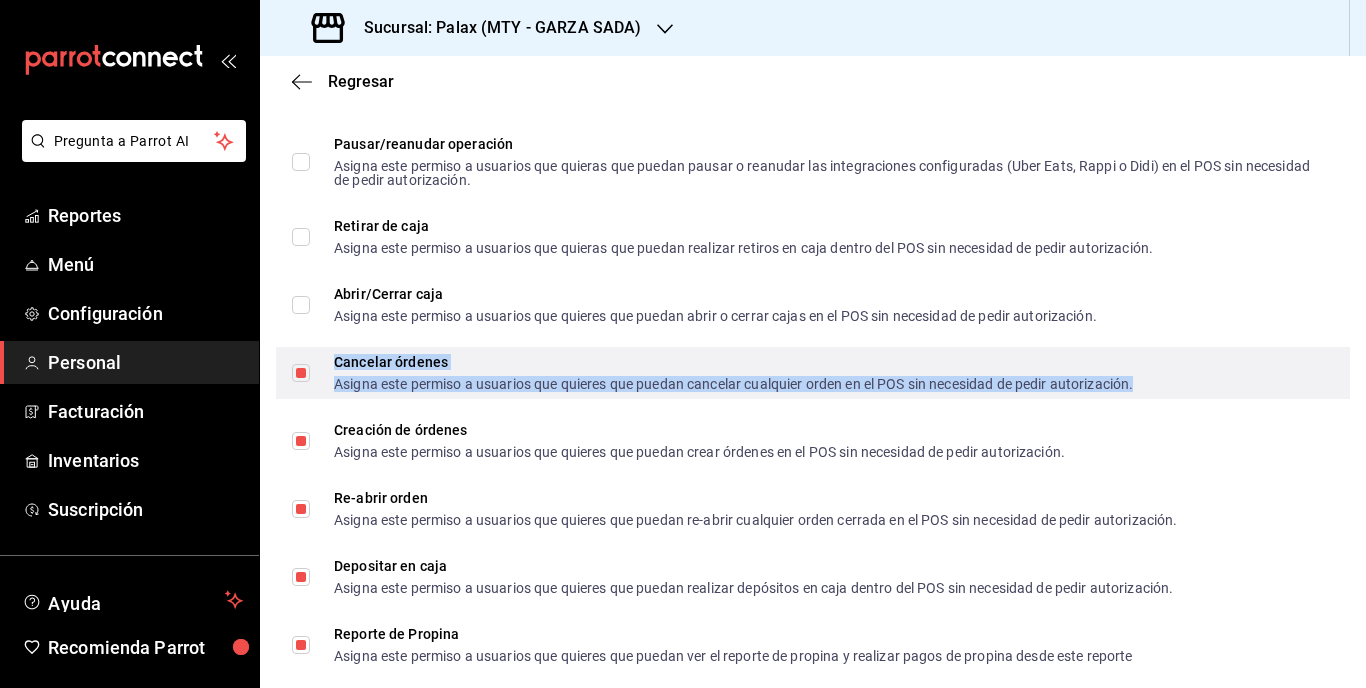 click on "Cancelar órdenes" at bounding box center [733, 362] 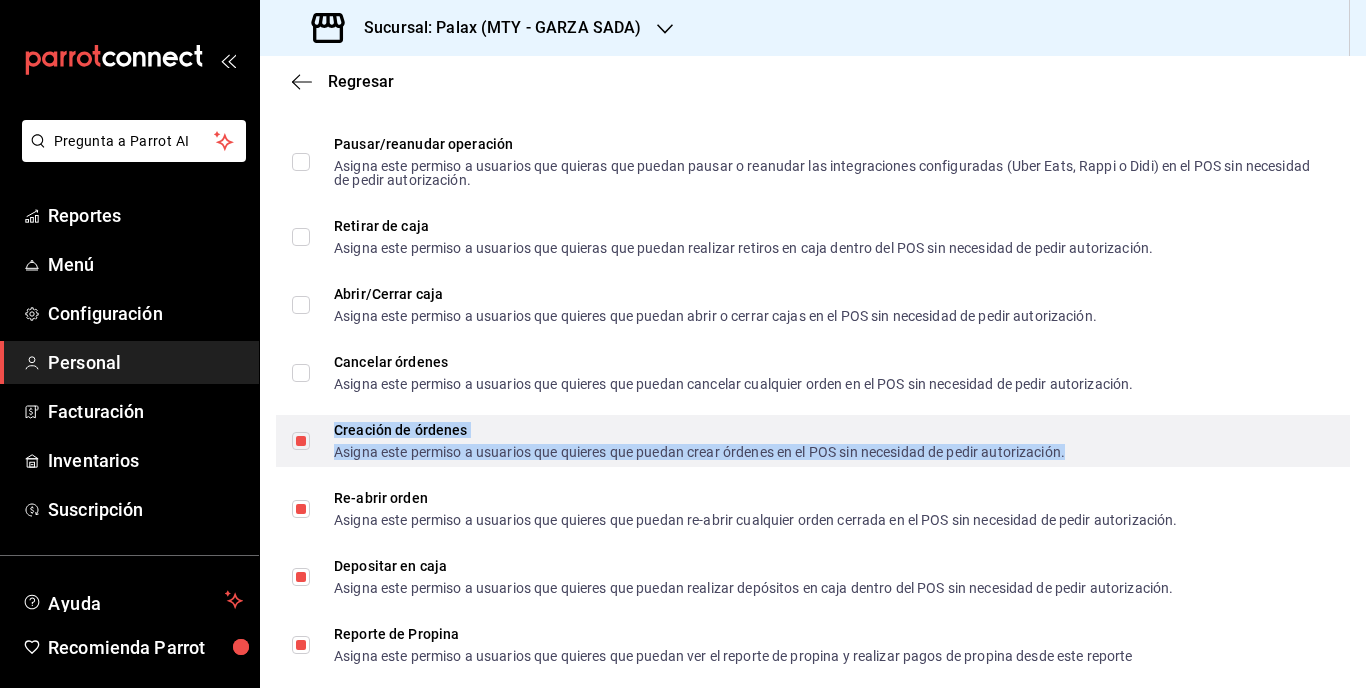 drag, startPoint x: 488, startPoint y: 367, endPoint x: 521, endPoint y: 456, distance: 94.92102 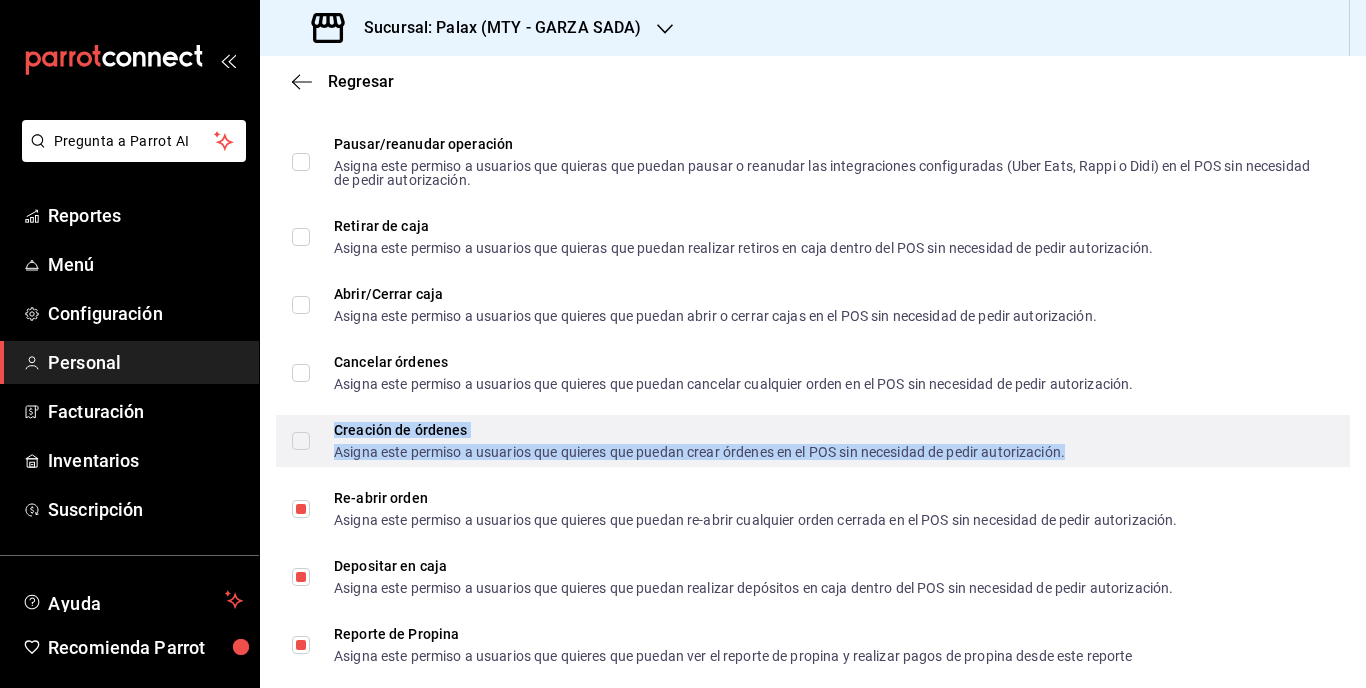 click on "Asigna este permiso a usuarios que quieres que puedan crear órdenes en el POS sin necesidad de pedir autorización." at bounding box center (699, 452) 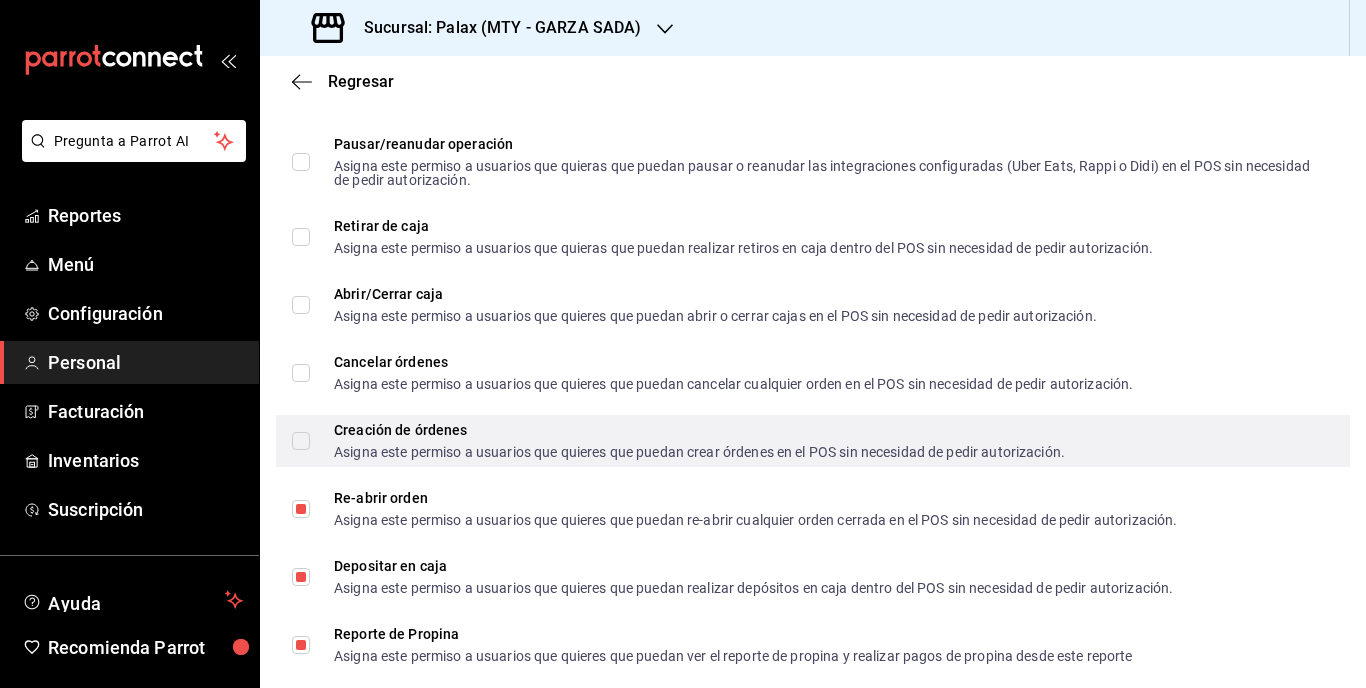 click on "Creación de órdenes Asigna este permiso a usuarios que quieres que puedan crear órdenes en el POS sin necesidad de pedir autorización." at bounding box center (301, 441) 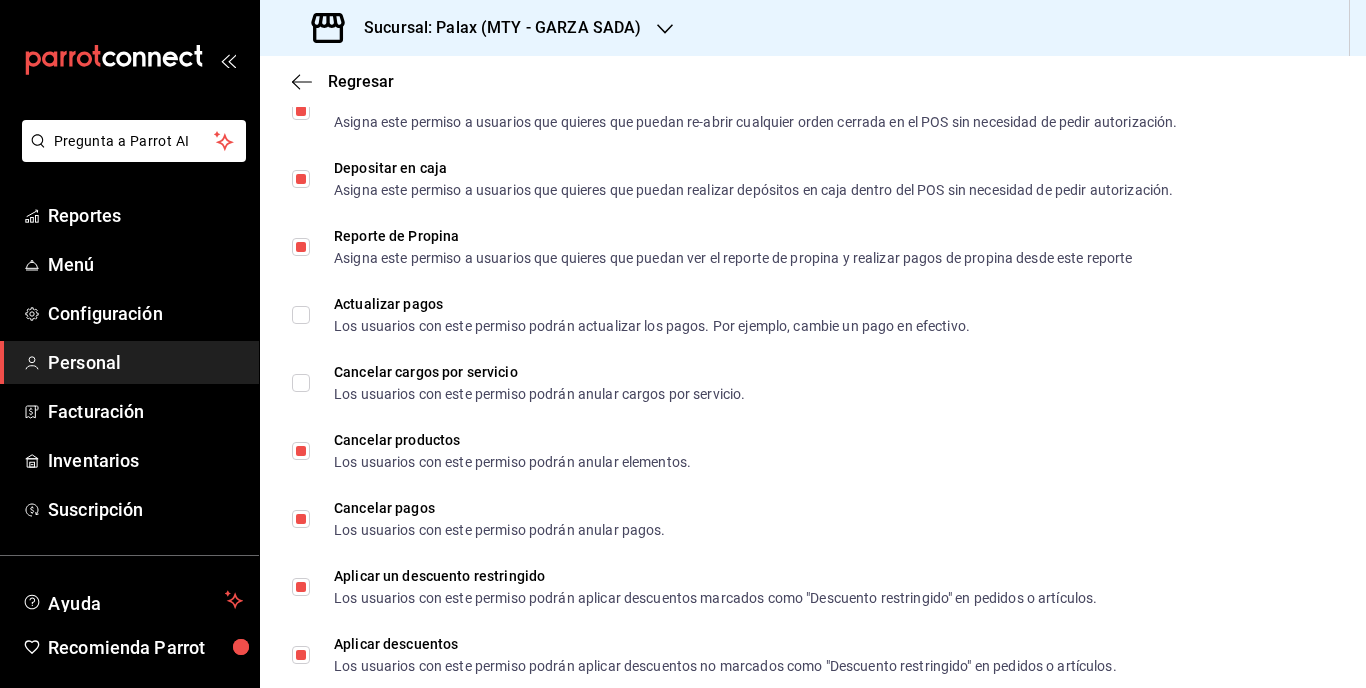 scroll, scrollTop: 1964, scrollLeft: 0, axis: vertical 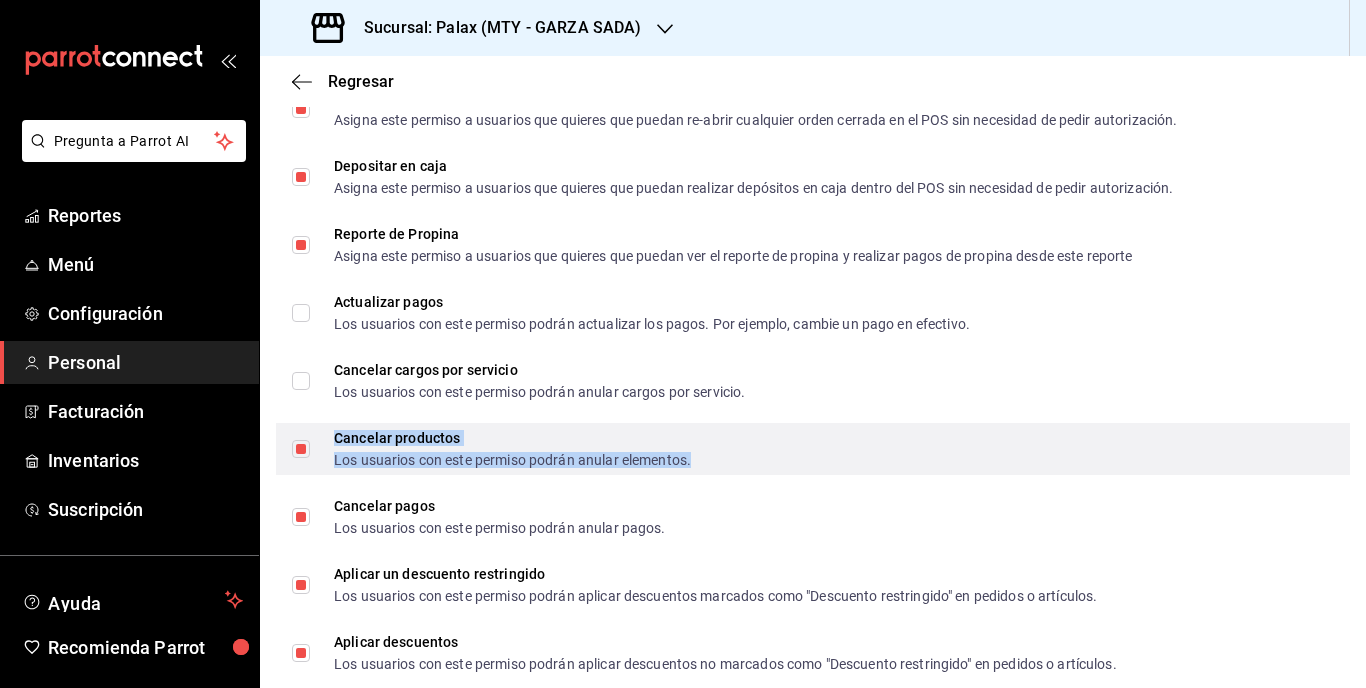 click on "Cancelar productos" at bounding box center (512, 438) 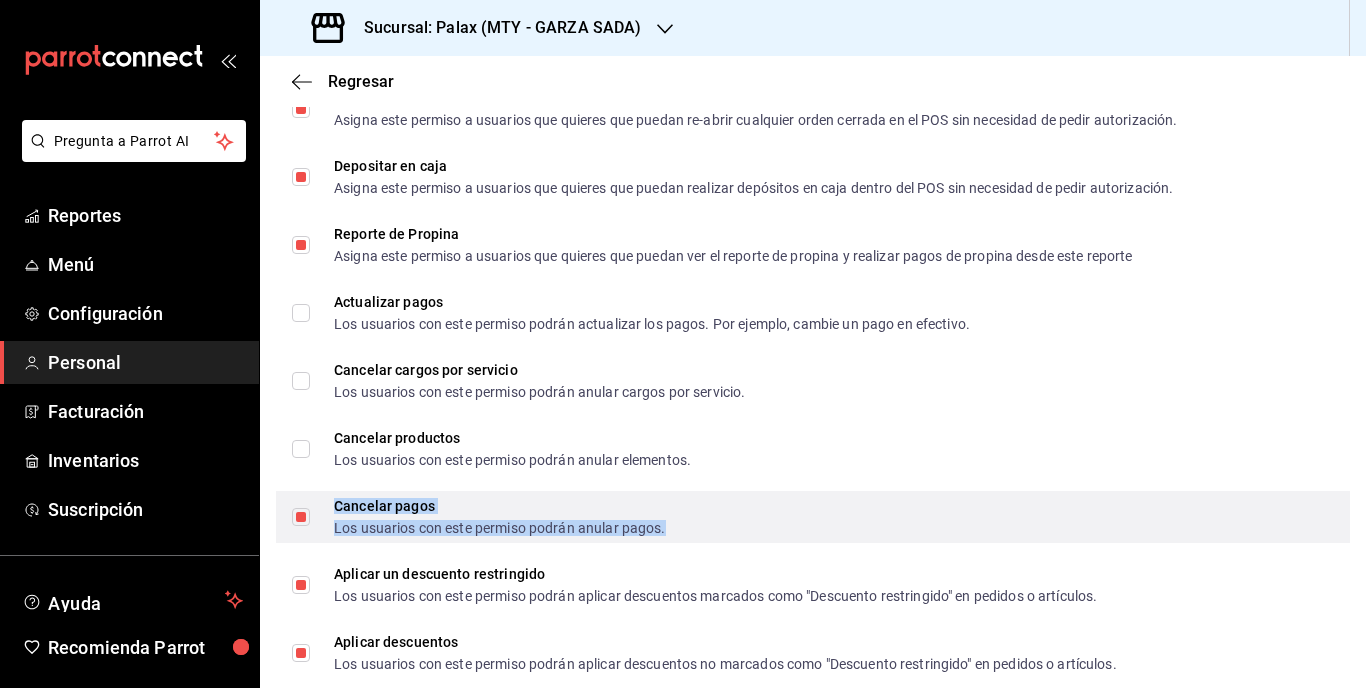 drag, startPoint x: 426, startPoint y: 440, endPoint x: 428, endPoint y: 508, distance: 68.0294 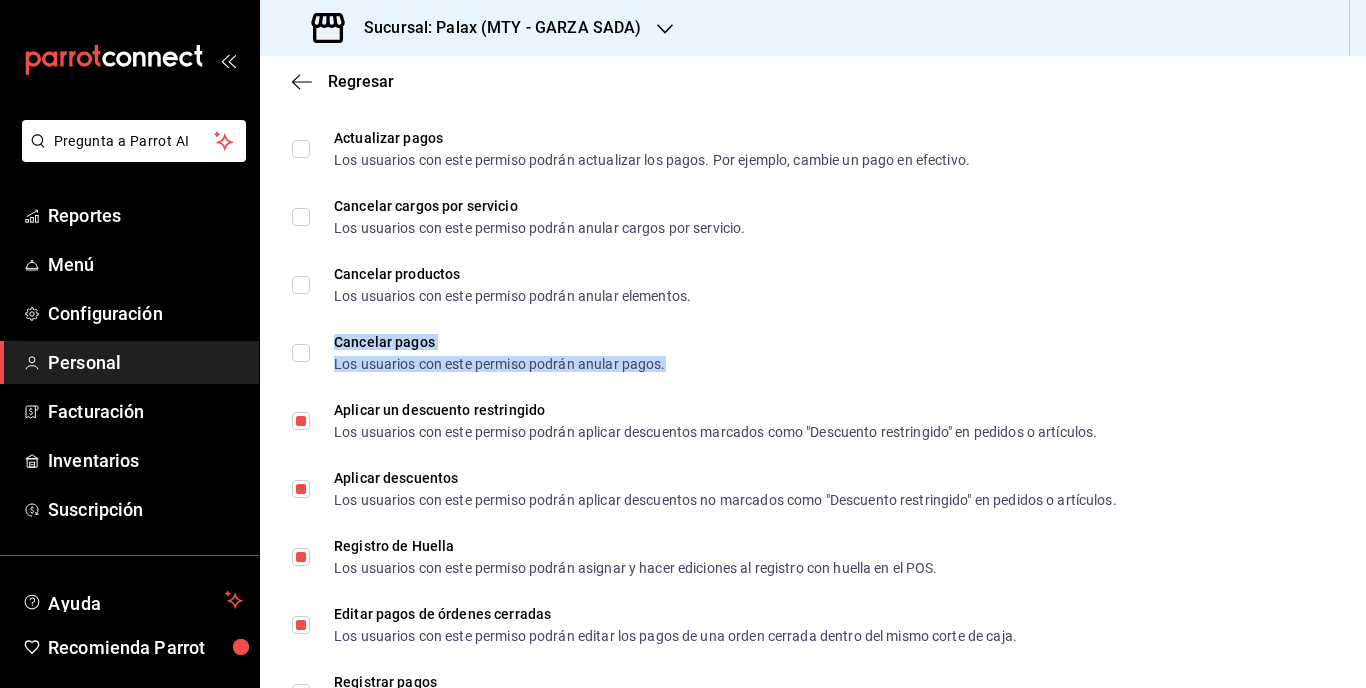 scroll, scrollTop: 2164, scrollLeft: 0, axis: vertical 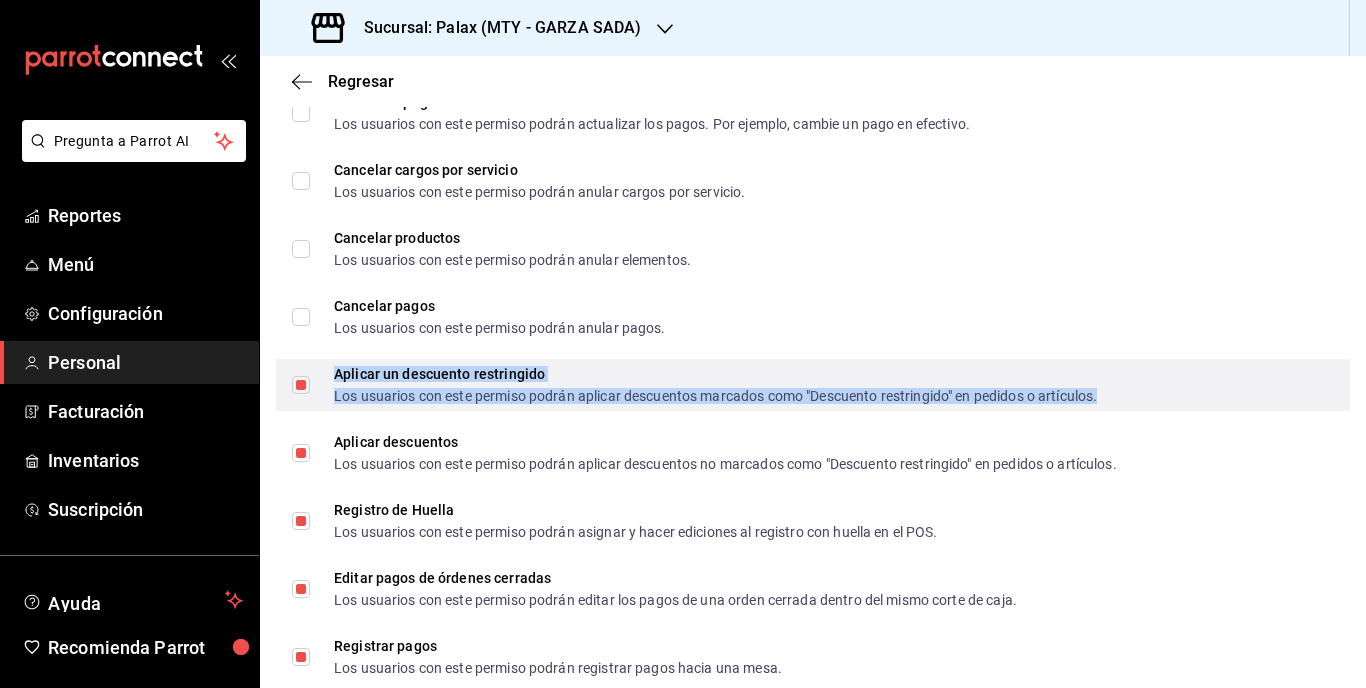 click on "Los usuarios con este permiso podrán aplicar descuentos marcados como "Descuento restringido" en pedidos o artículos." at bounding box center (715, 396) 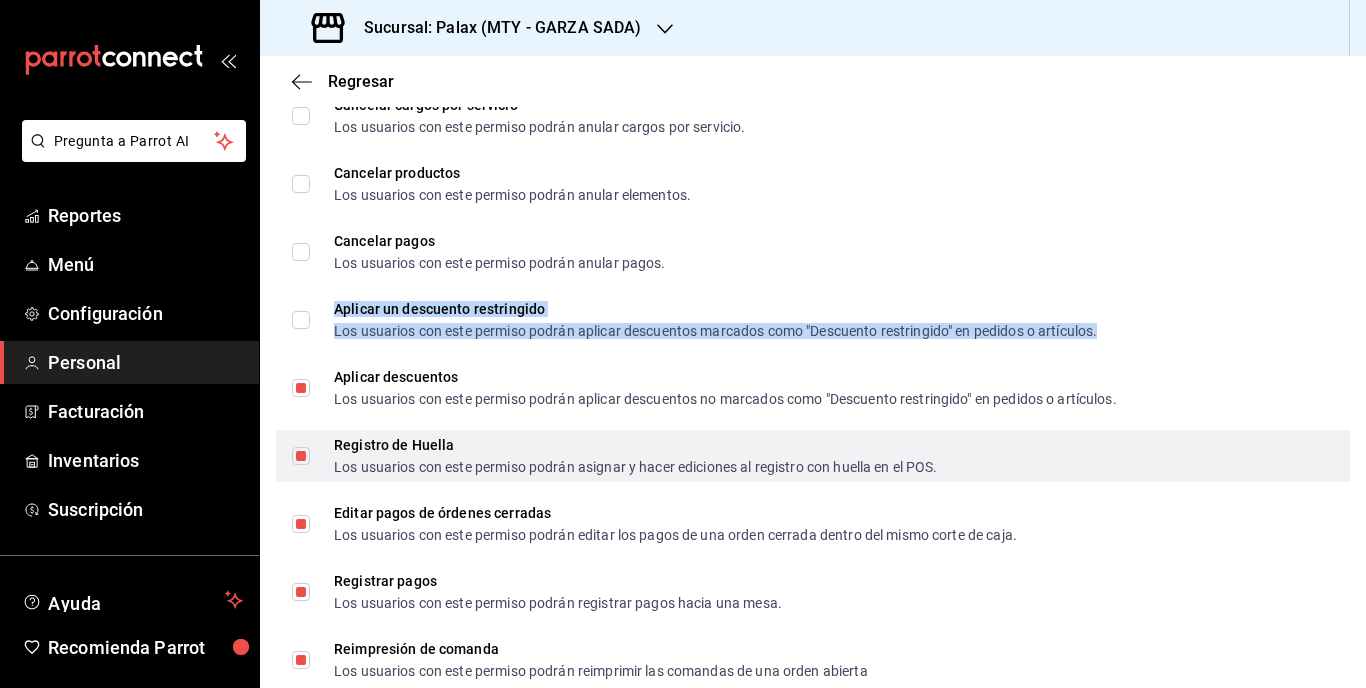 scroll, scrollTop: 2264, scrollLeft: 0, axis: vertical 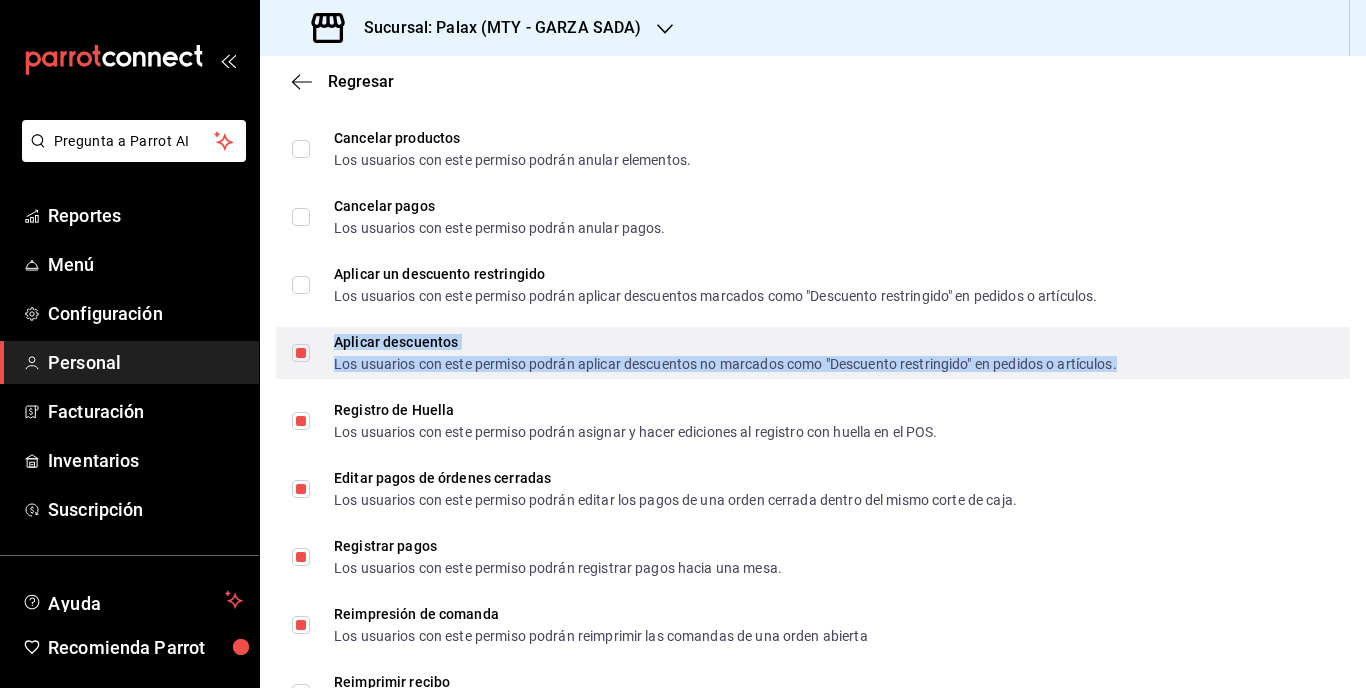 click on "Los usuarios con este permiso podrán aplicar descuentos no marcados como "Descuento restringido" en pedidos o artículos." at bounding box center (725, 364) 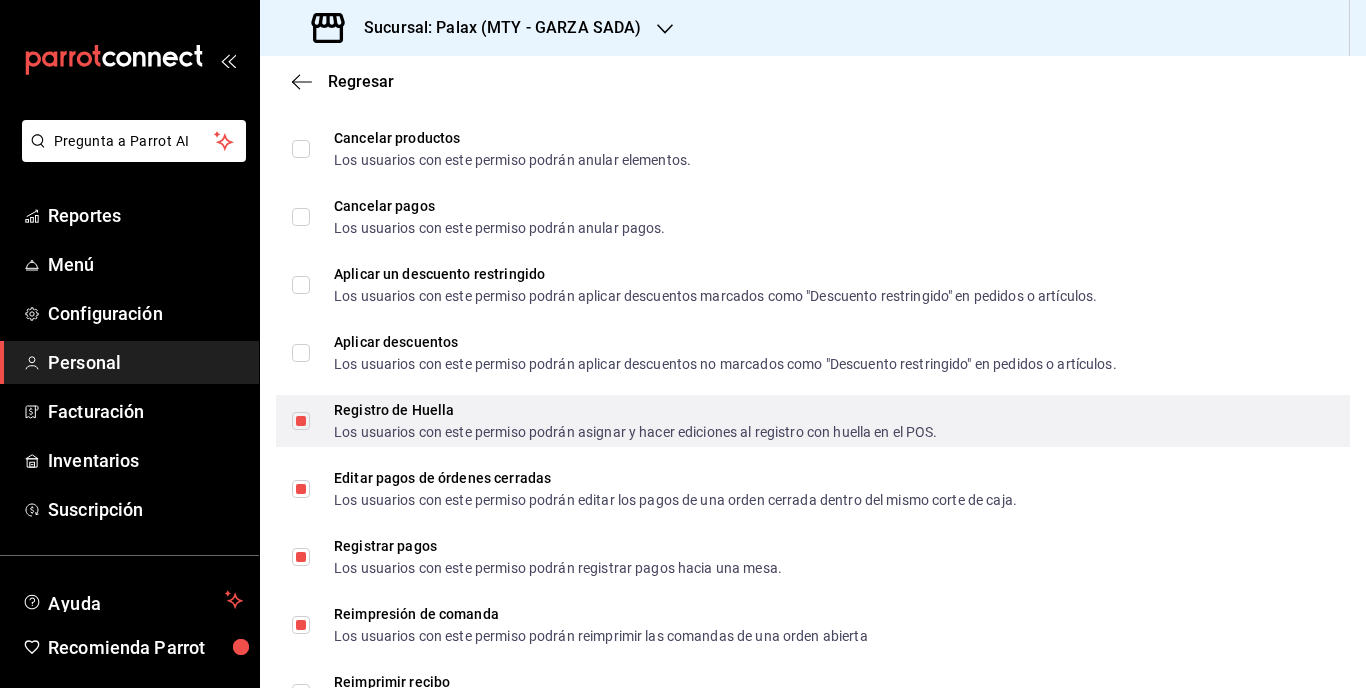 drag, startPoint x: 449, startPoint y: 368, endPoint x: 483, endPoint y: 441, distance: 80.529495 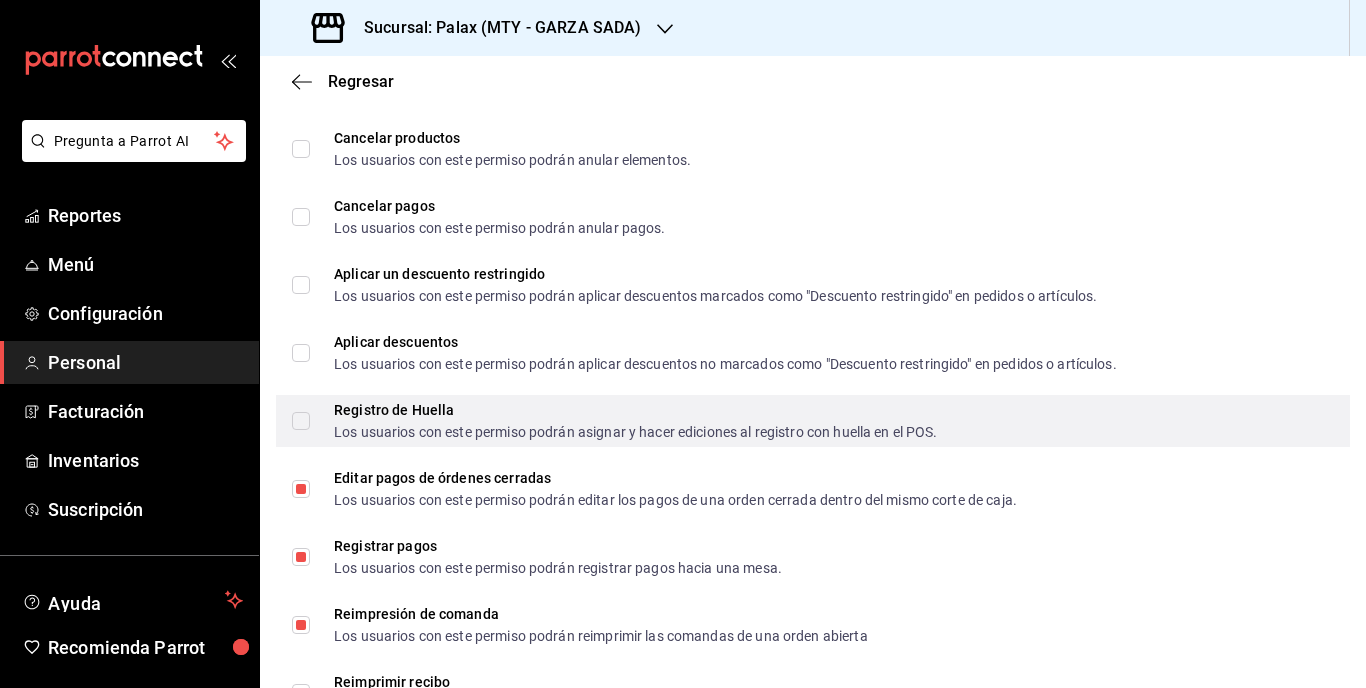 scroll, scrollTop: 2464, scrollLeft: 0, axis: vertical 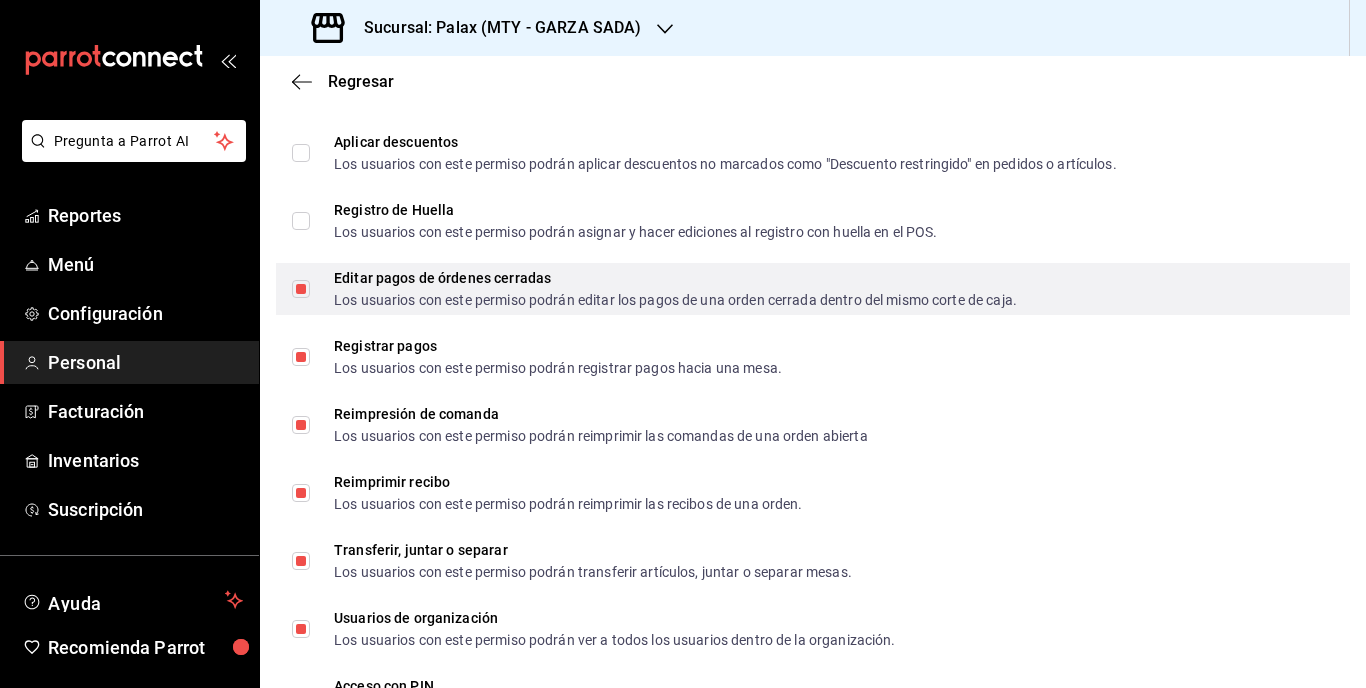 click on "Editar pagos de órdenes cerradas Los usuarios con este permiso podrán editar los pagos de una orden cerrada dentro del mismo corte de caja." at bounding box center (813, 289) 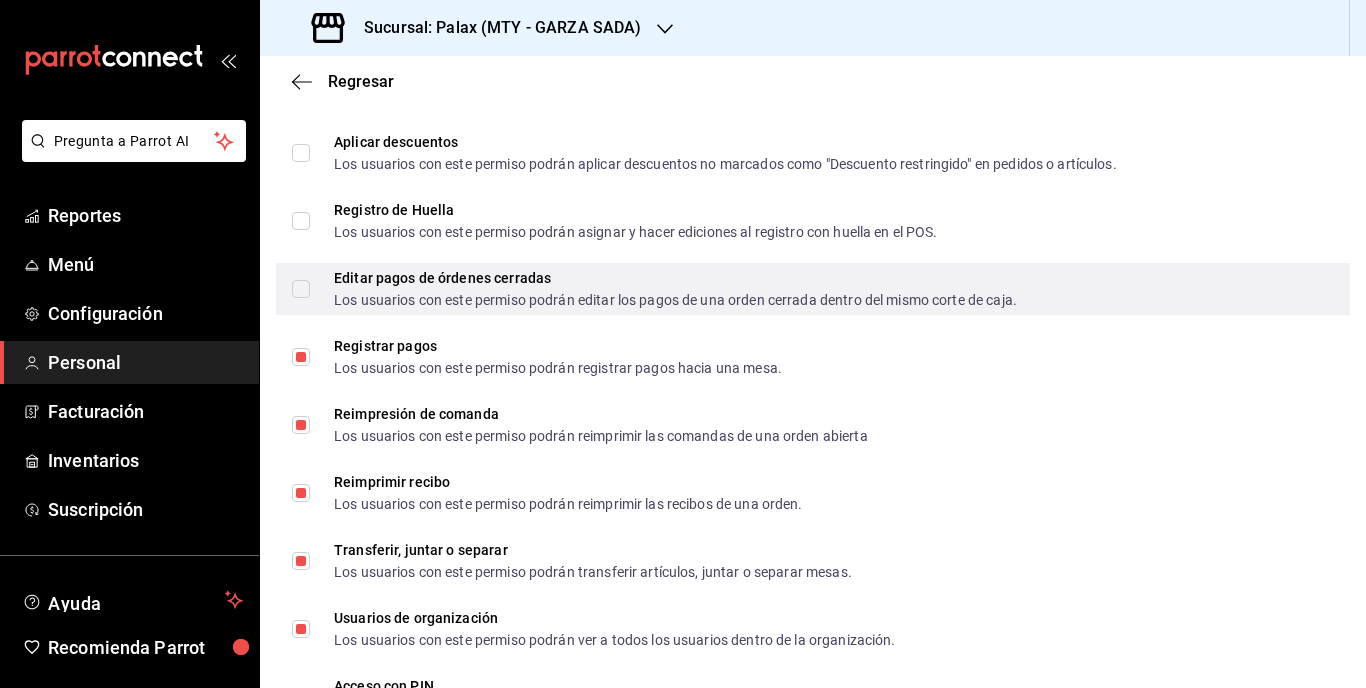 scroll, scrollTop: 2564, scrollLeft: 0, axis: vertical 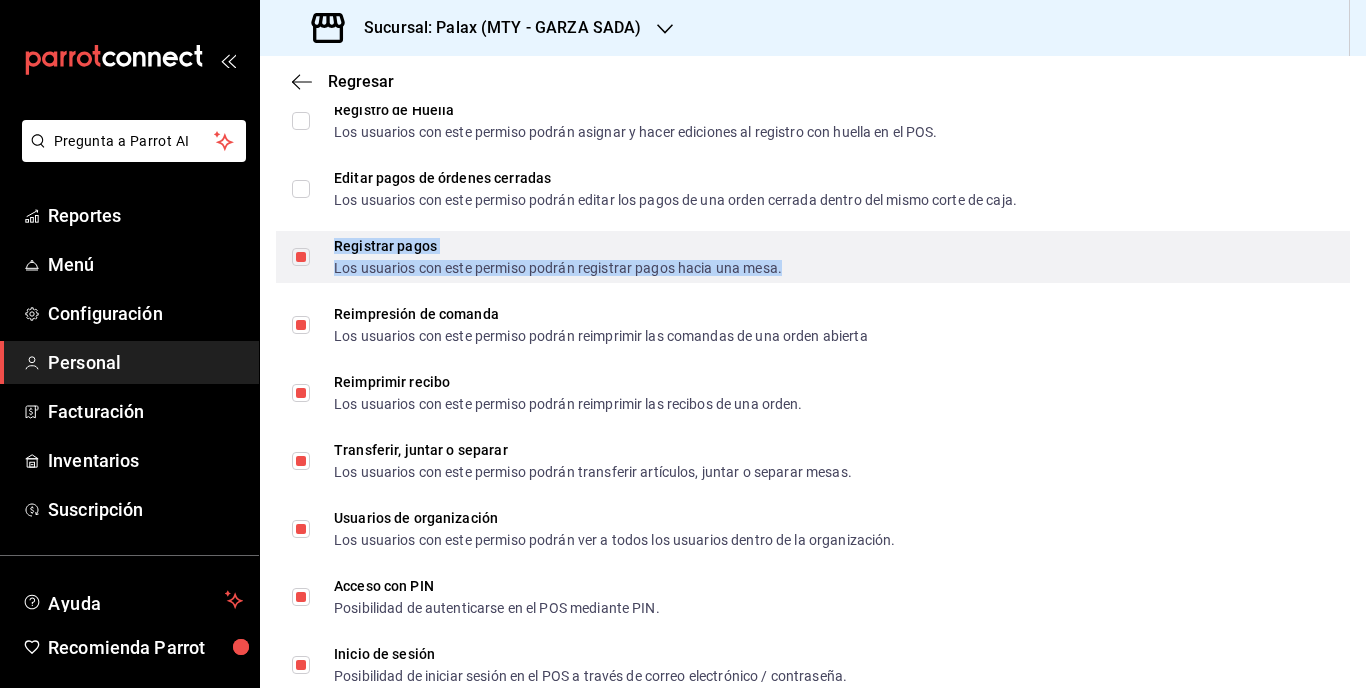 click on "Los usuarios con este permiso podrán registrar pagos hacia una mesa." at bounding box center [558, 268] 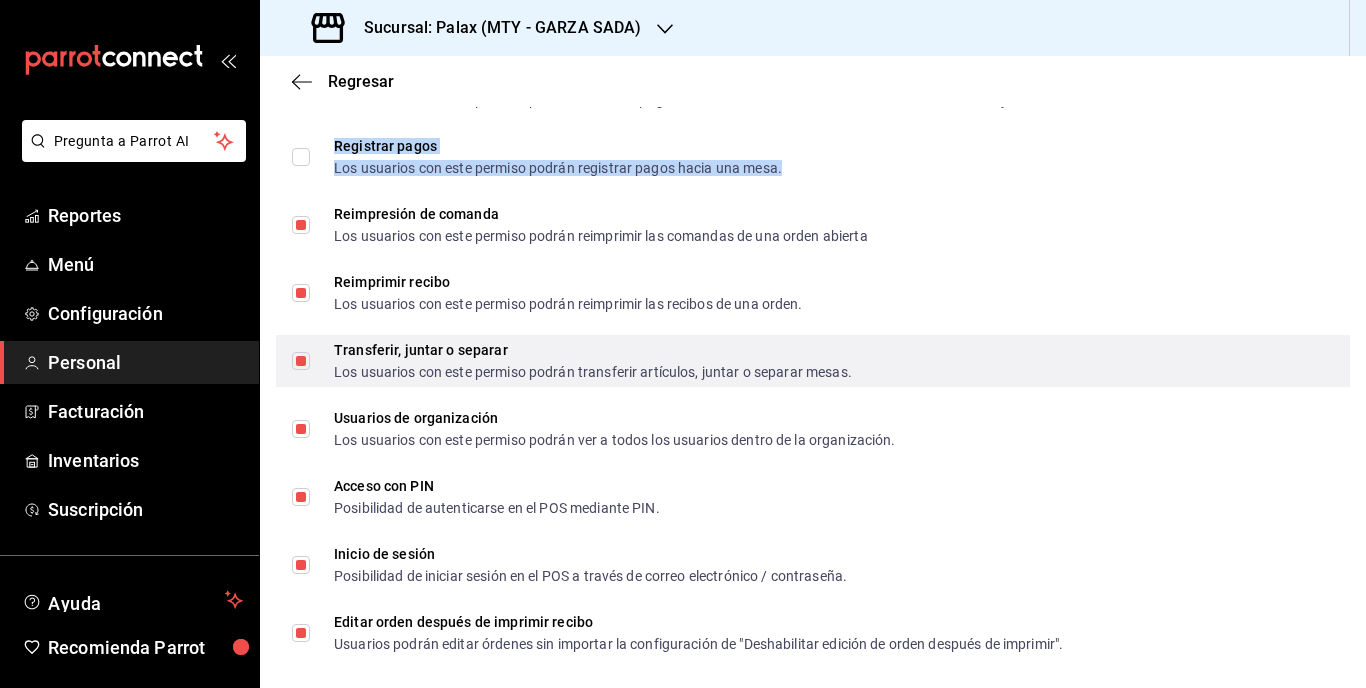 scroll, scrollTop: 2683, scrollLeft: 0, axis: vertical 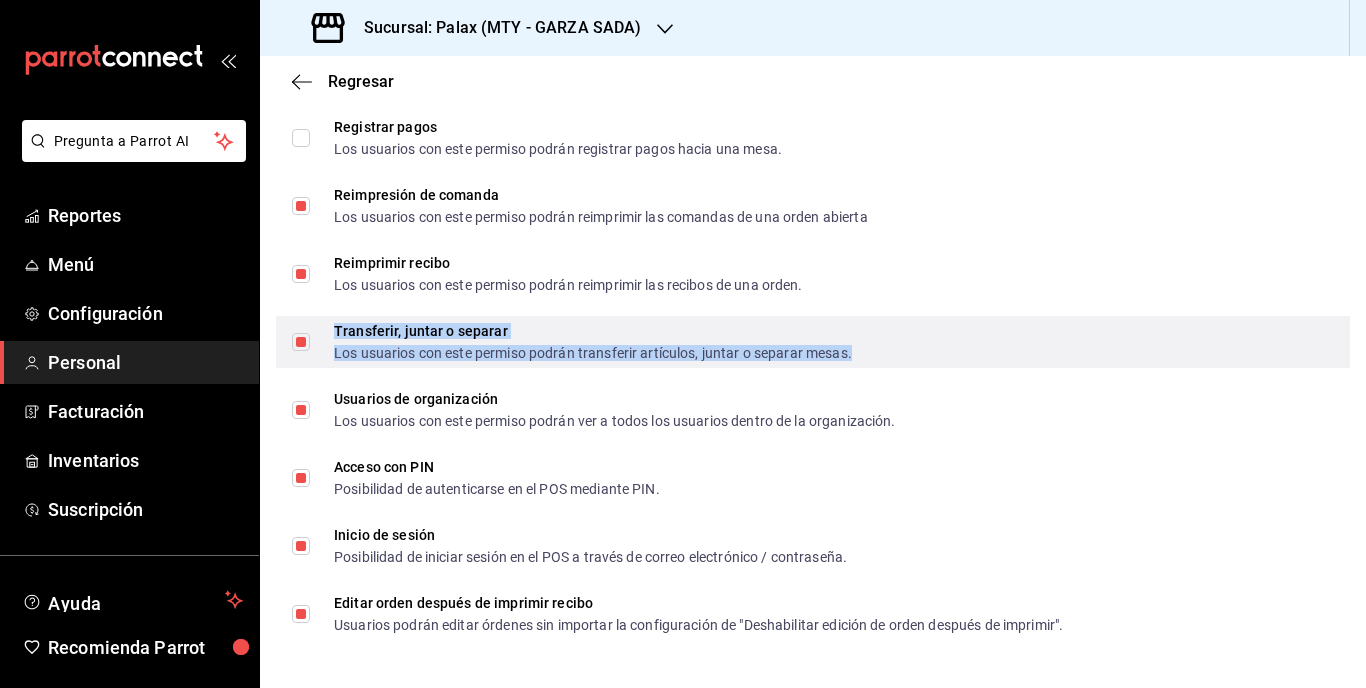 click on "Los usuarios con este permiso podrán transferir artículos, juntar o separar mesas." at bounding box center [593, 353] 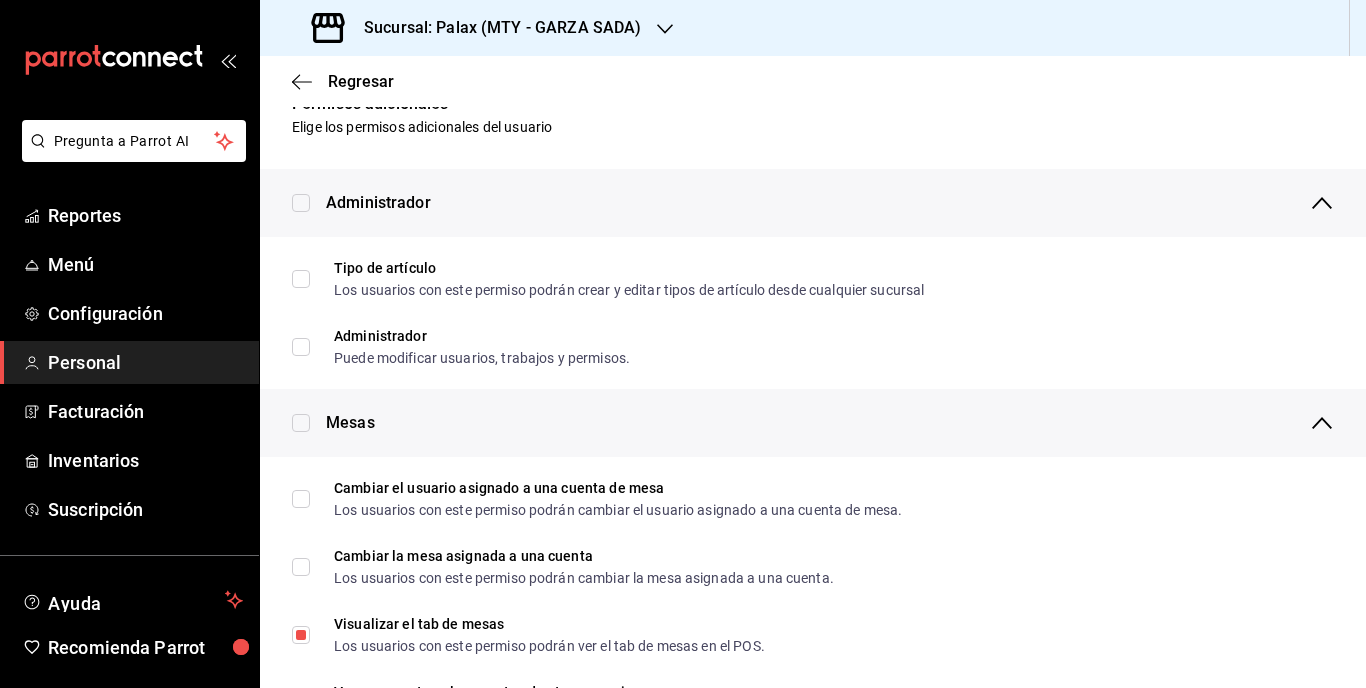 scroll, scrollTop: 0, scrollLeft: 0, axis: both 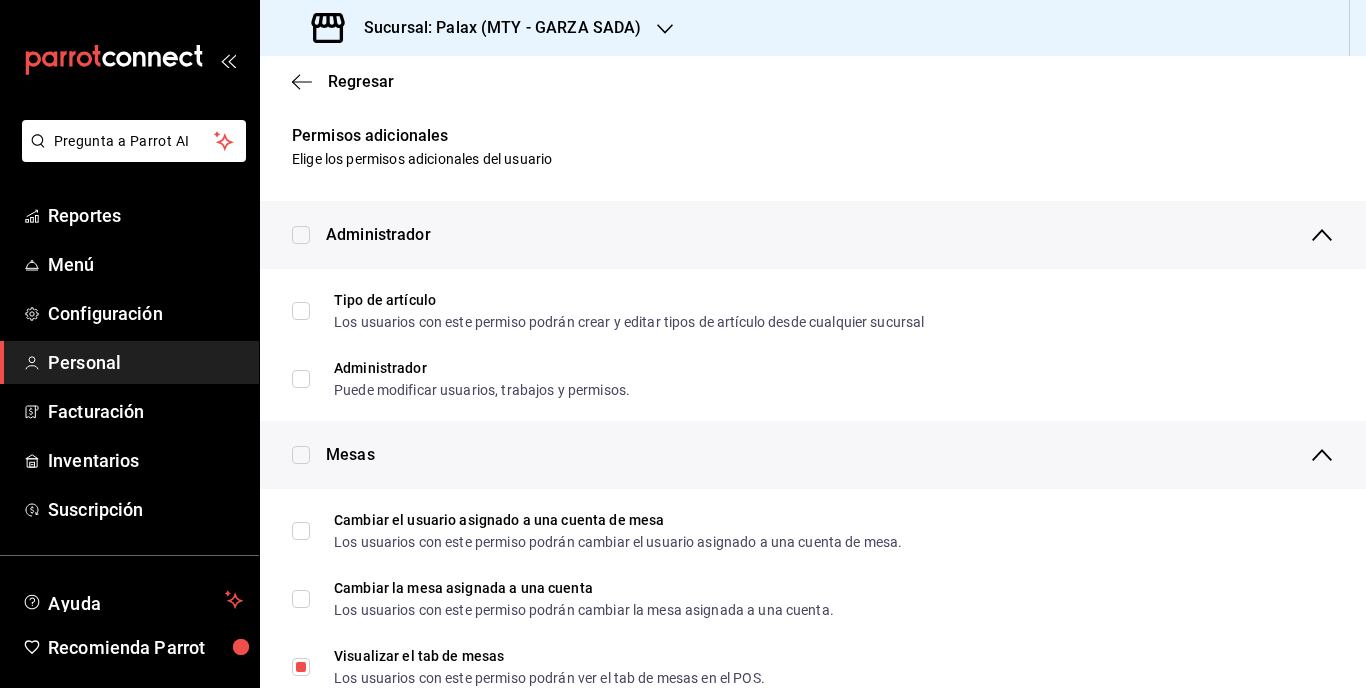 click on "Administrador" at bounding box center [813, 235] 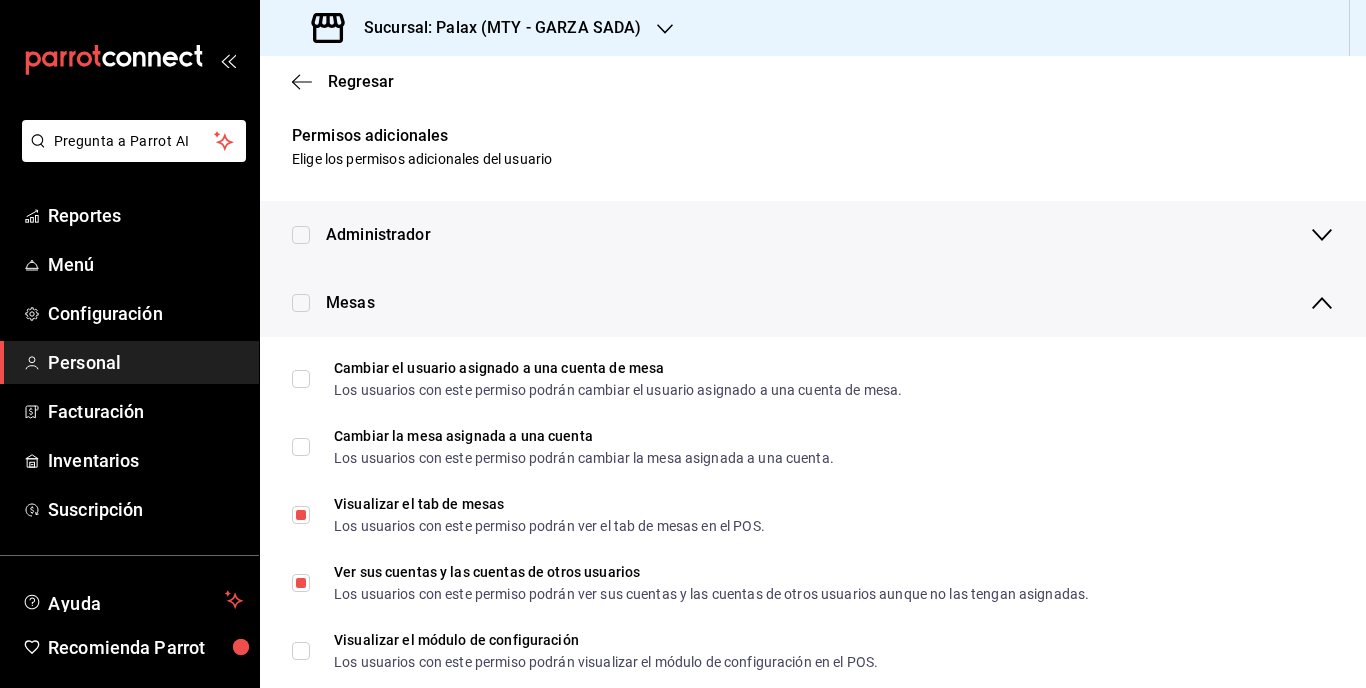 click 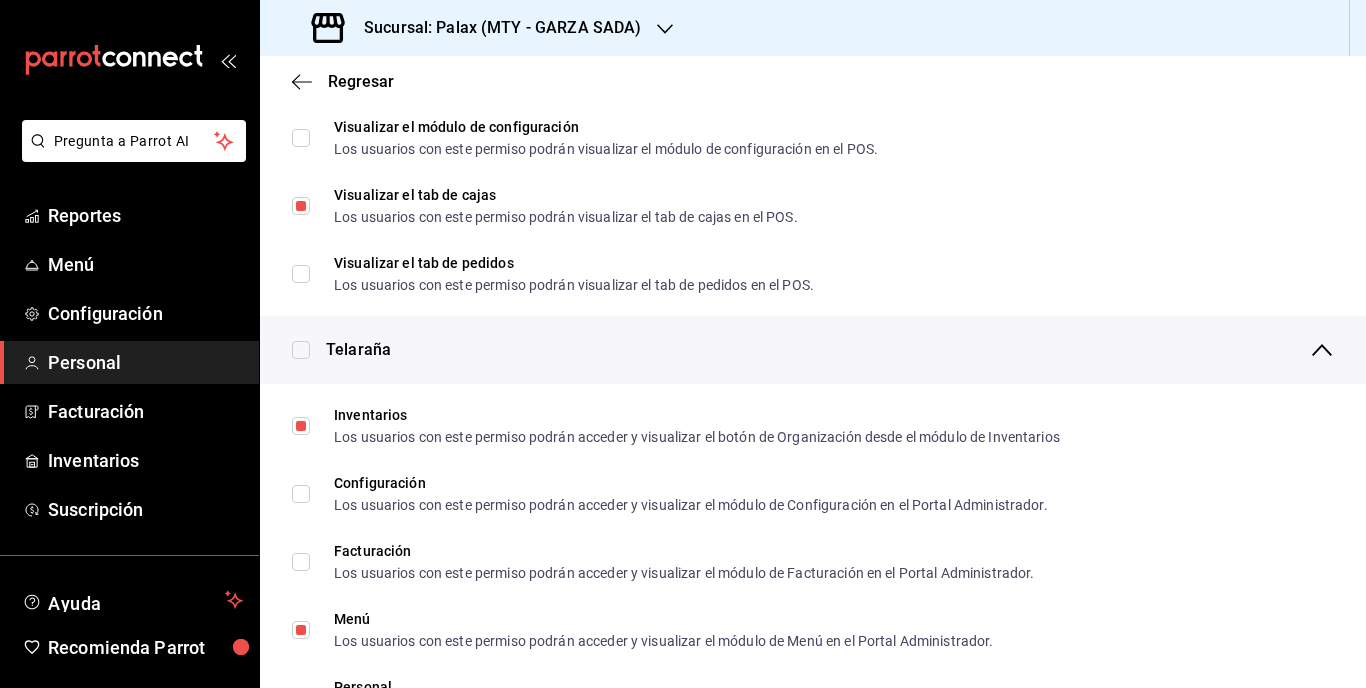 scroll, scrollTop: 700, scrollLeft: 0, axis: vertical 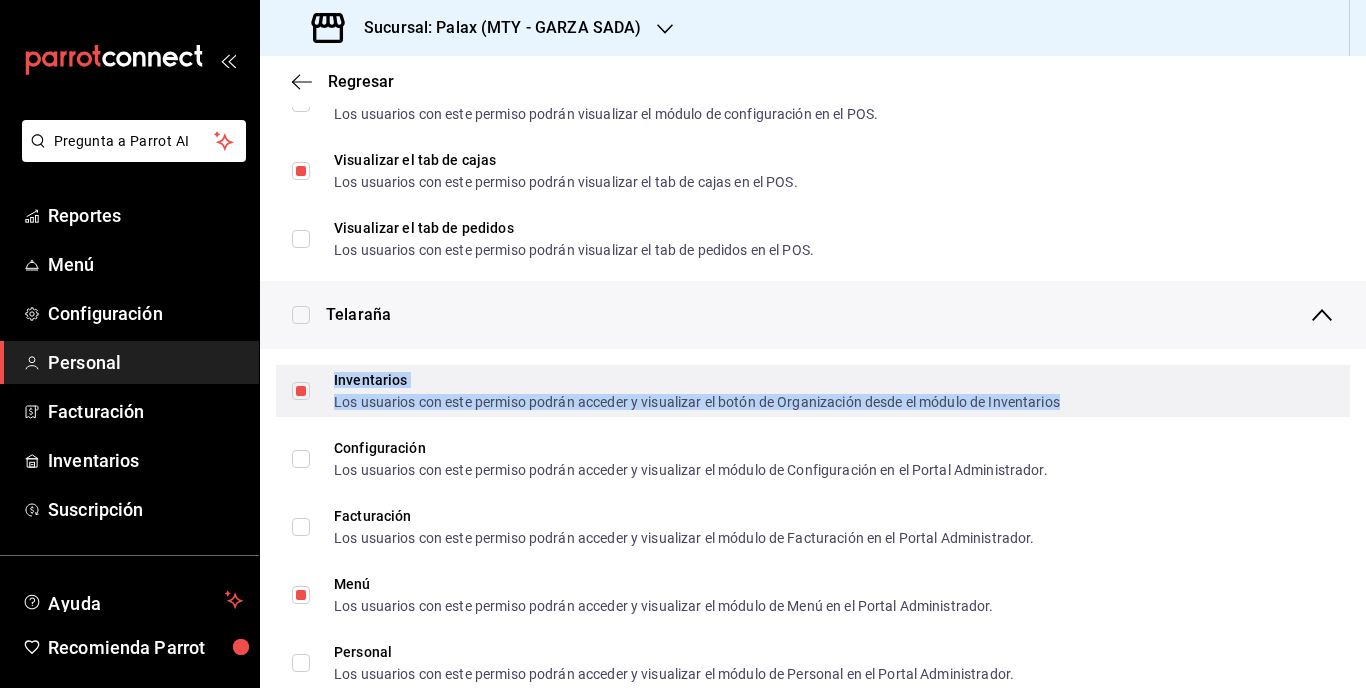 click on "Inventarios Los usuarios con este permiso podrán acceder y visualizar el botón de Organización desde el módulo de Inventarios" at bounding box center (697, 391) 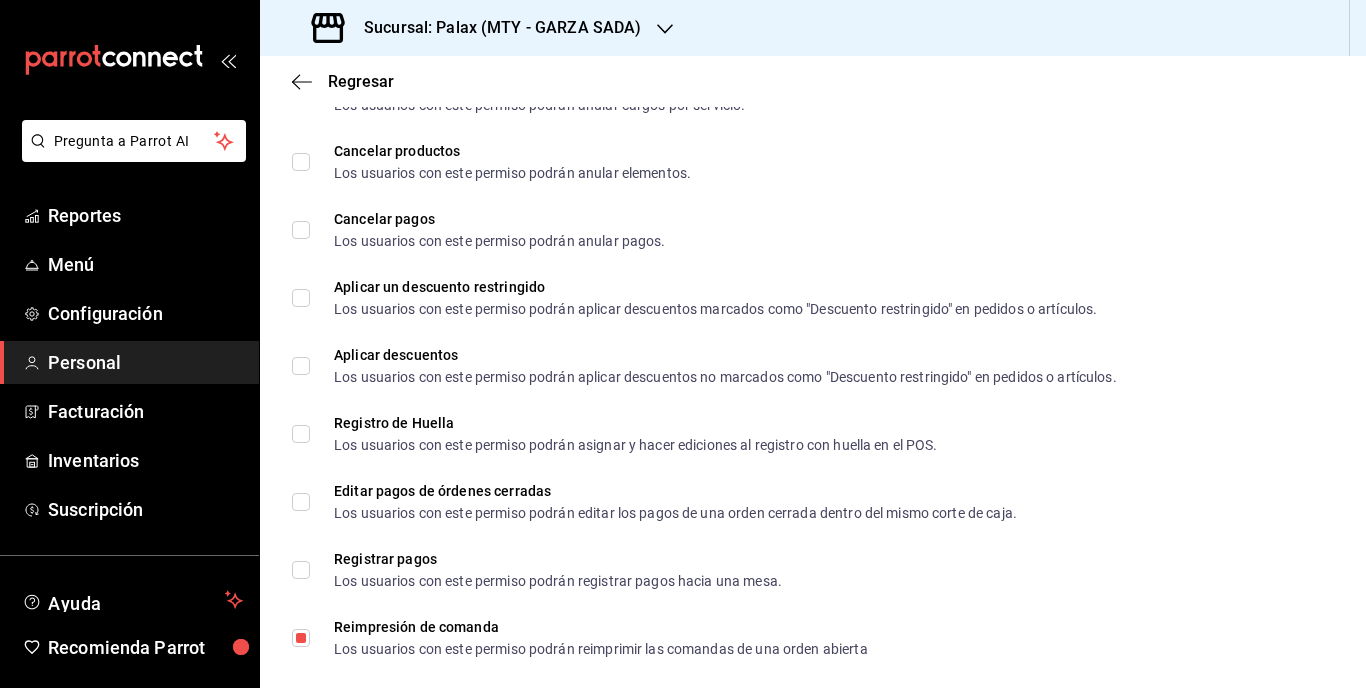 scroll, scrollTop: 1983, scrollLeft: 0, axis: vertical 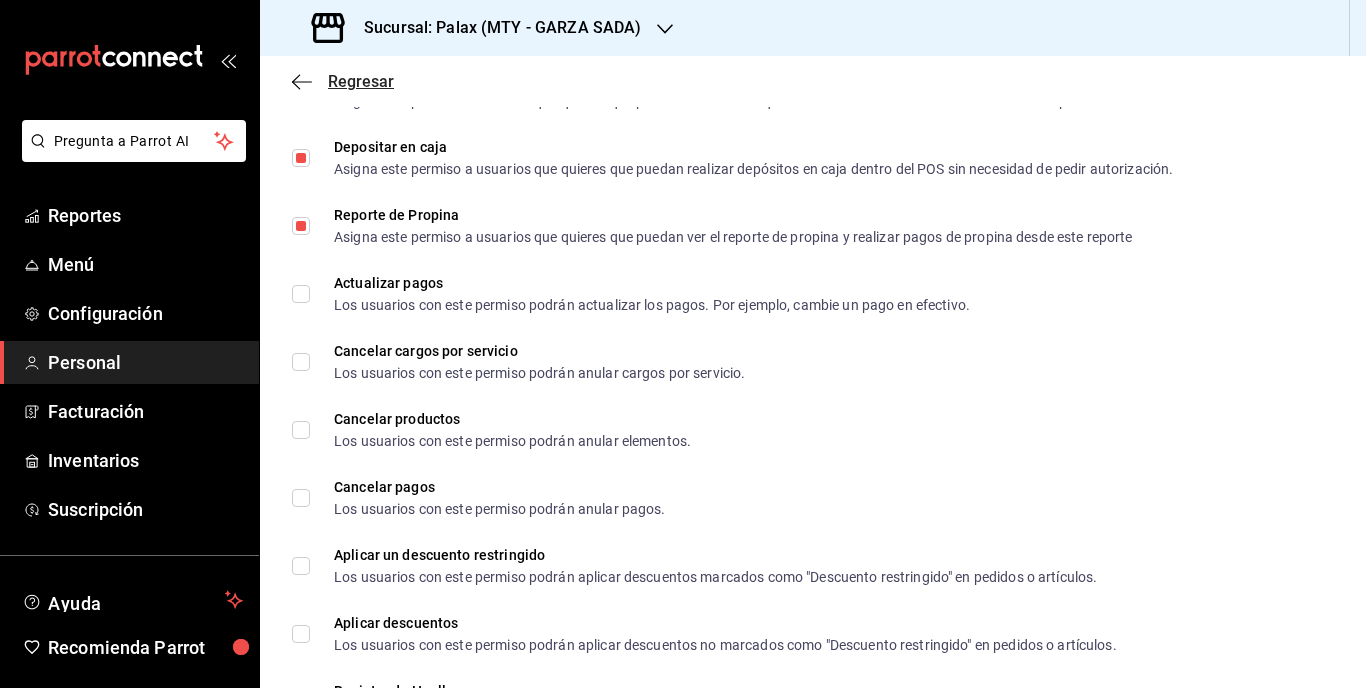 click 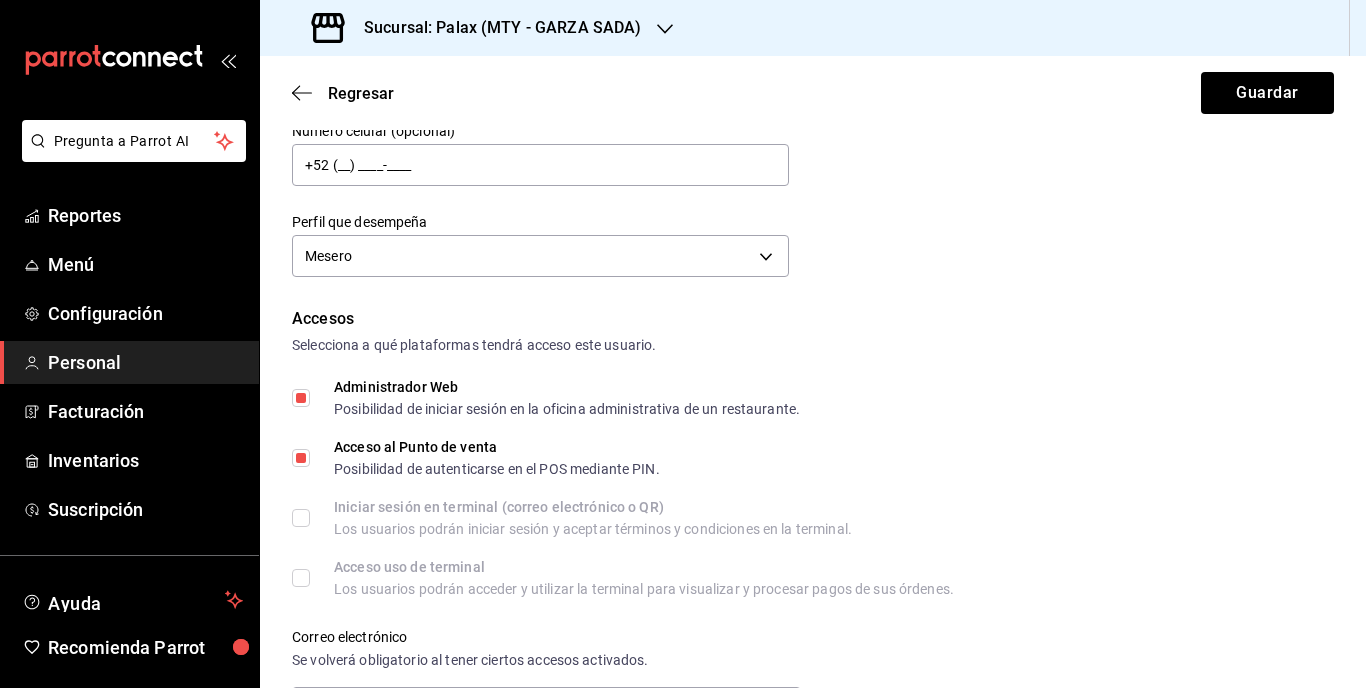 scroll, scrollTop: 216, scrollLeft: 0, axis: vertical 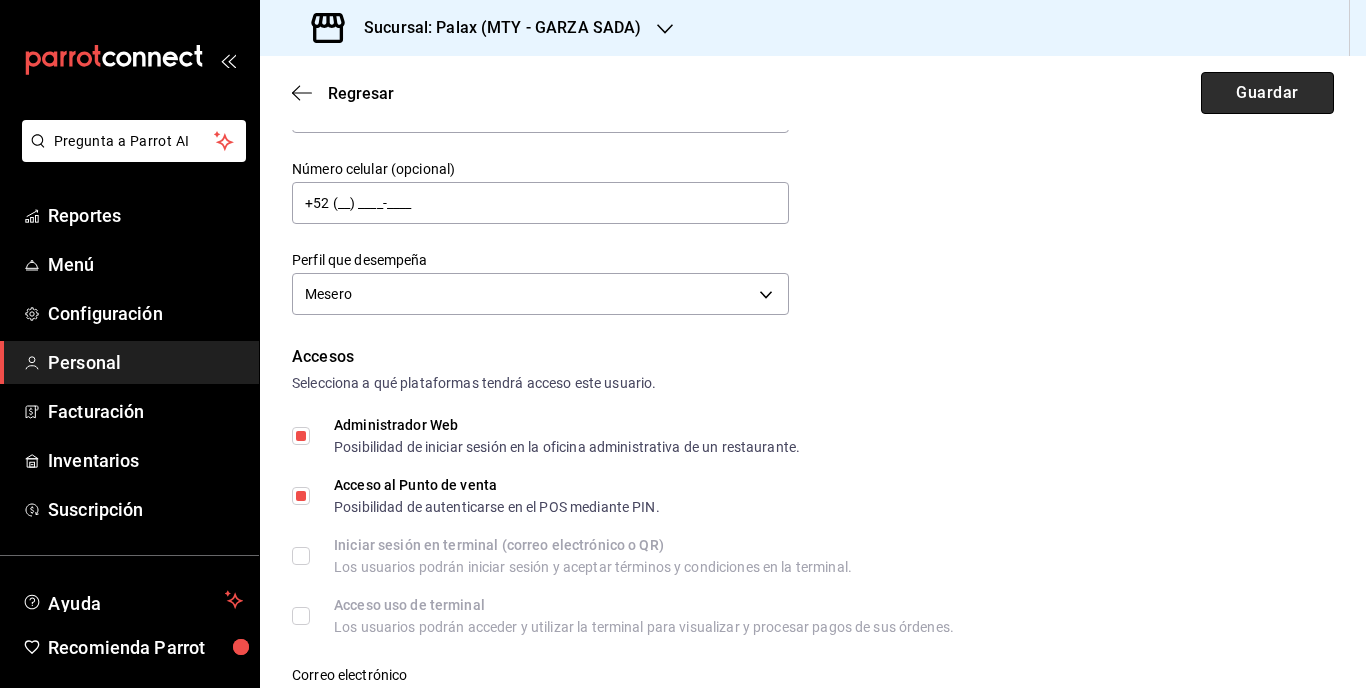 click on "Guardar" at bounding box center (1267, 93) 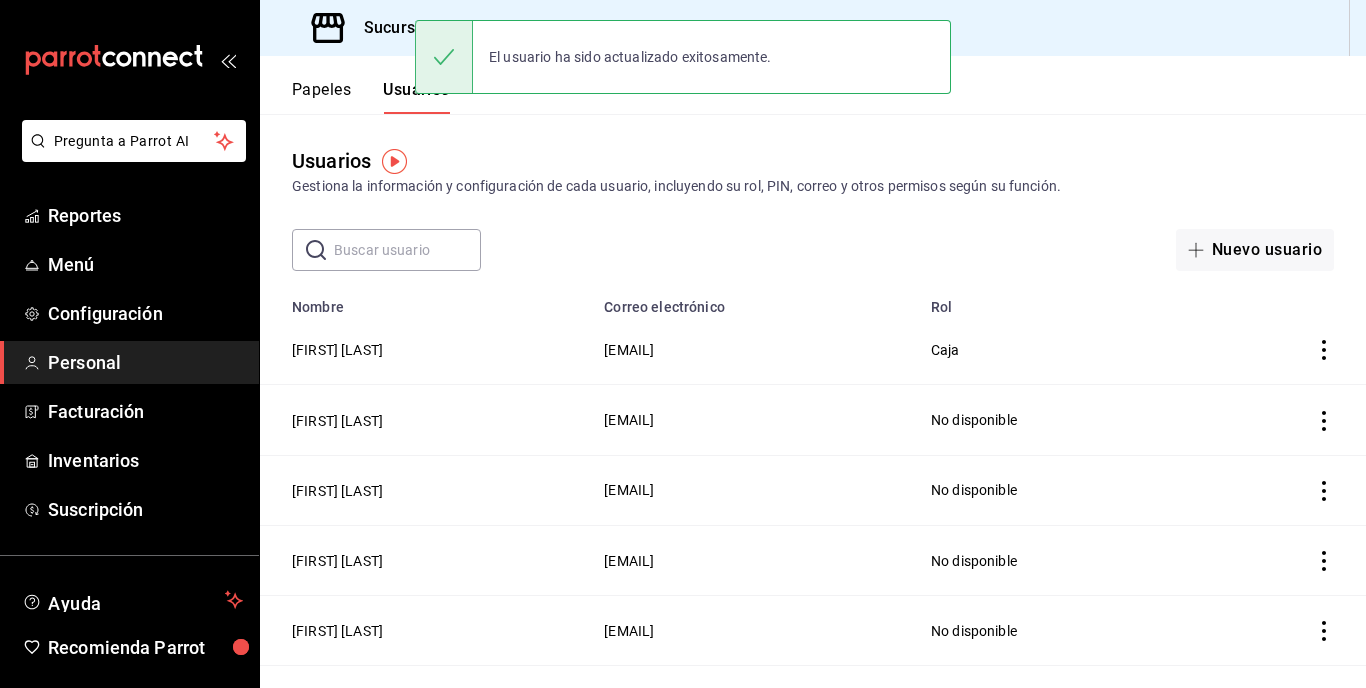 click at bounding box center (407, 250) 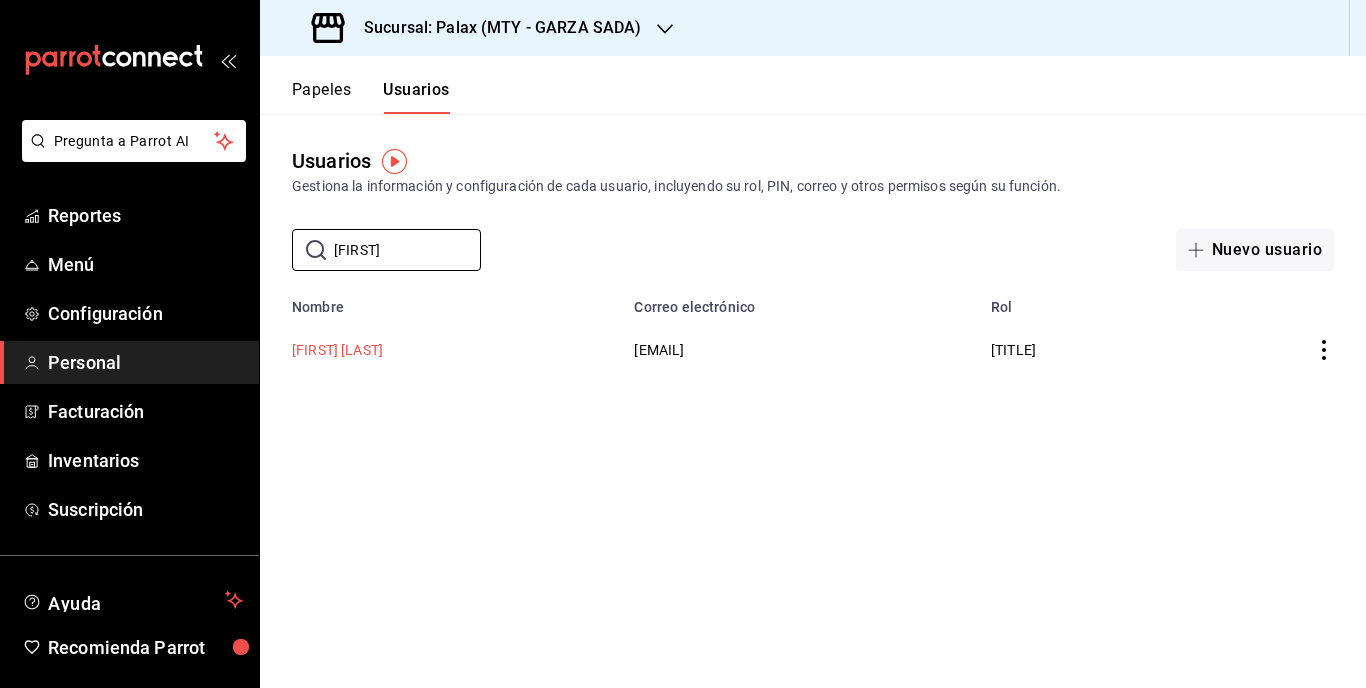 type on "[FIRST]" 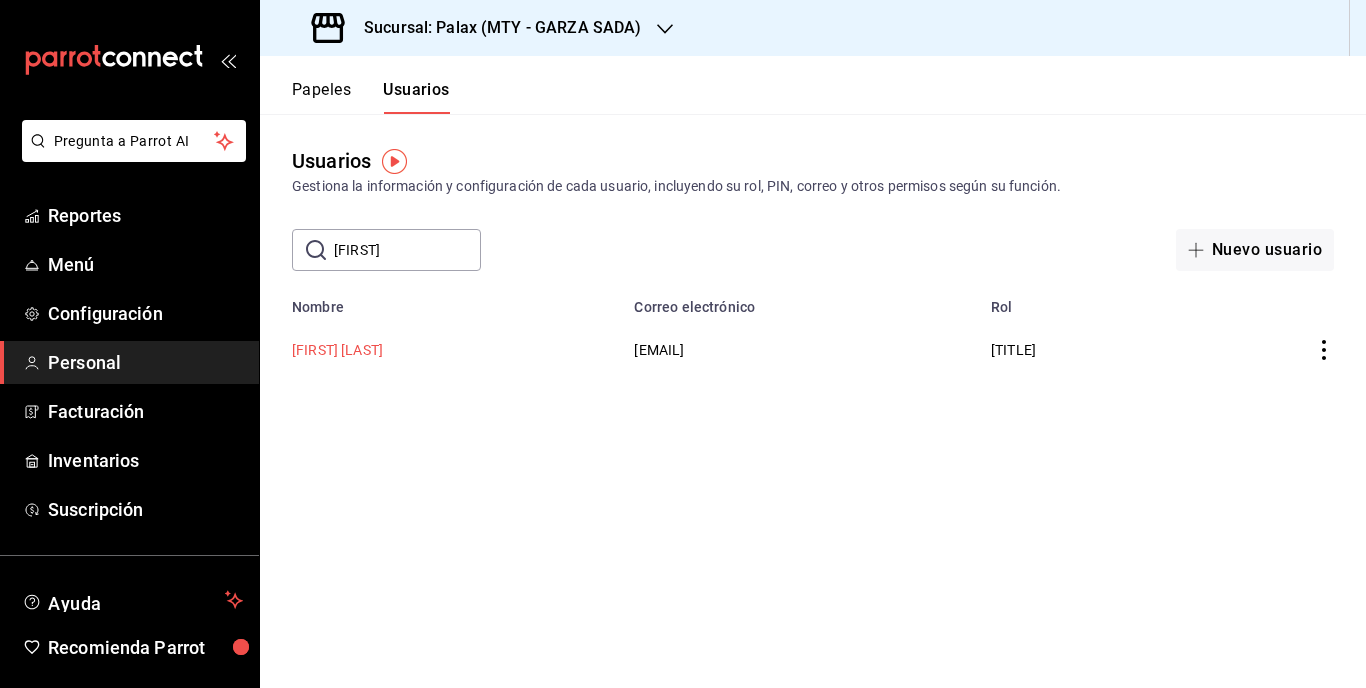 click on "[FIRST] [LAST]" at bounding box center [337, 350] 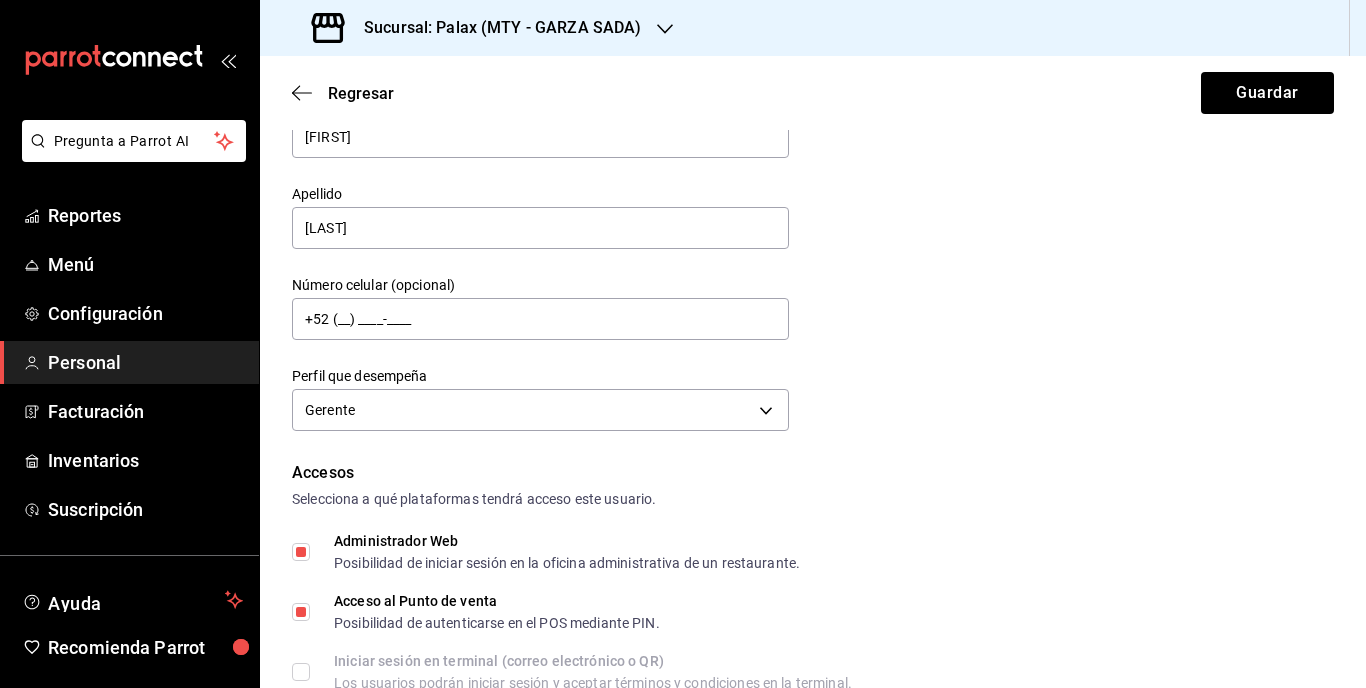 scroll, scrollTop: 200, scrollLeft: 0, axis: vertical 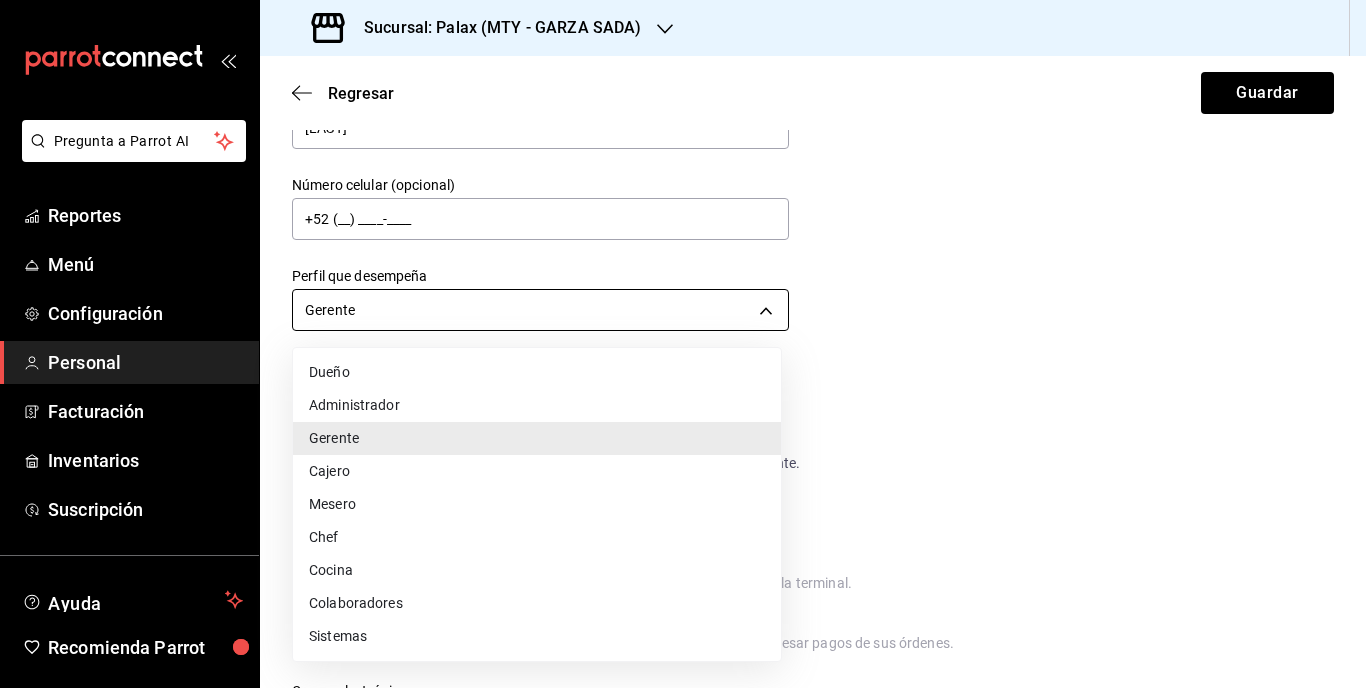 click on "Pregunta a Parrot AI Reportes Menú Configuración Personal Facturación Inventarios Suscripción Ayuda Recomienda Parrot [FIRST] [LAST] Sugerir nueva función Sucursal: Palax (MTY - GARZA SADA) Regresar Guardar Datos personales Nombre [FIRST] Apellido [LAST] Número celular (opcional) +52 ([PHONE]) [PHONE]-[PHONE] Perfil que desempeña Gerente MANAGER Accesos Selecciona a qué plataformas tendrá acceso este usuario. Administrador Web Posibilidad de iniciar sesión en la oficina administrativa de un restaurante. Acceso al Punto de venta Posibilidad de autenticarse en el POS mediante PIN. Iniciar sesión en terminal (correo electrónico o QR) Los usuarios podrán iniciar sesión y aceptar términos y condiciones en la terminal. Acceso uso de terminal Los usuarios podrán acceder y utilizar la terminal para visualizar y procesar pagos de sus órdenes. Correo electrónico Se volverá obligatorio al tener ciertos accesos activados. [EMAIL] Contraseña Contraseña Repetir contraseña" at bounding box center [683, 344] 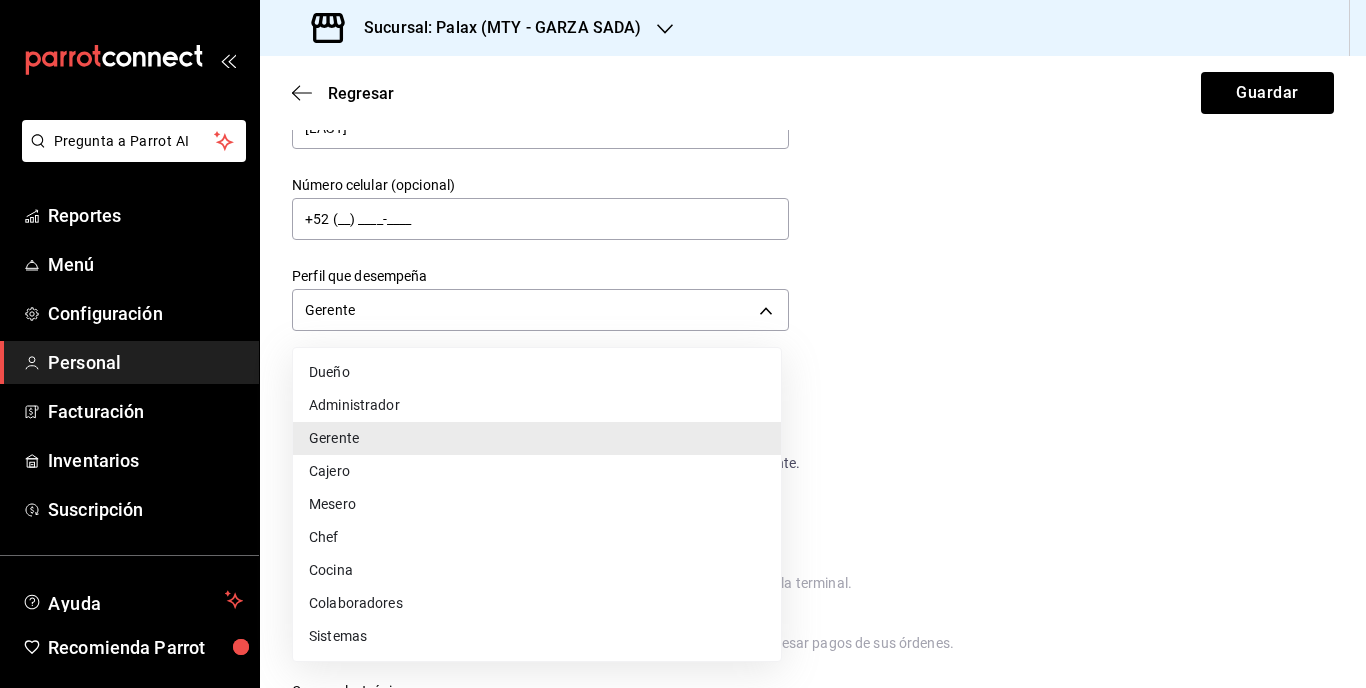 click at bounding box center [683, 344] 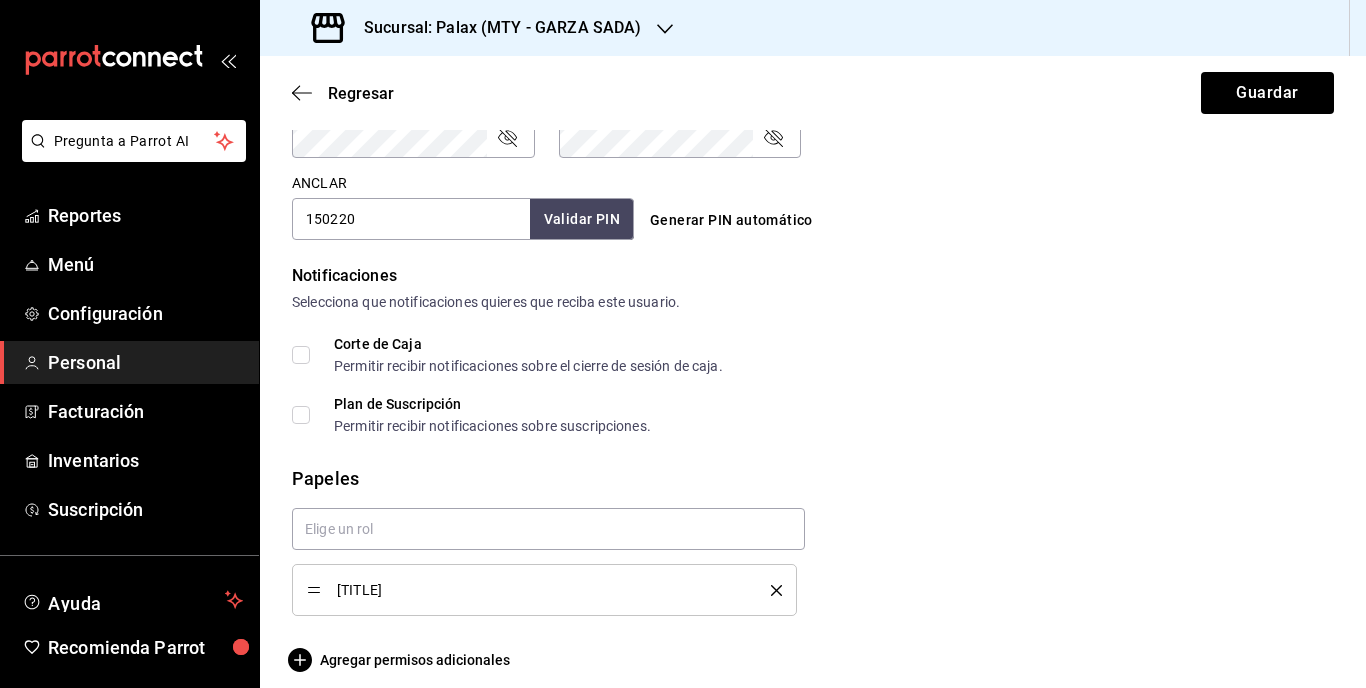 scroll, scrollTop: 916, scrollLeft: 0, axis: vertical 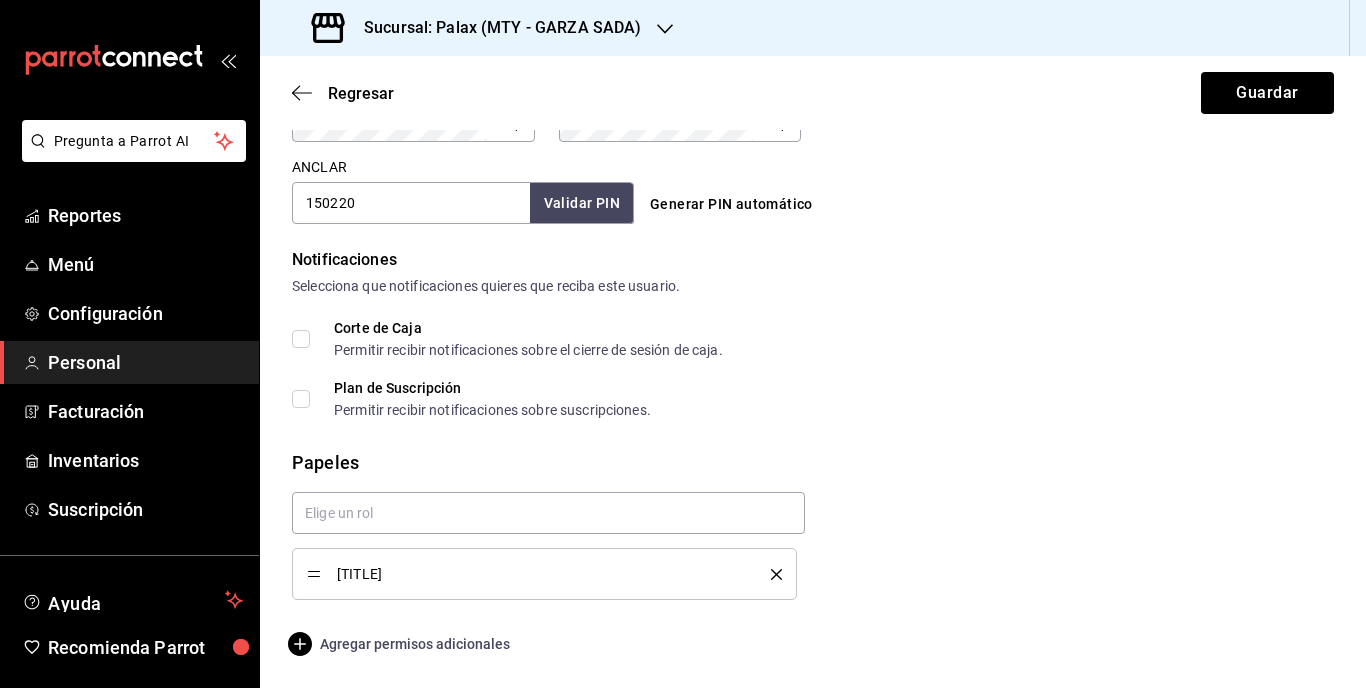 click on "Agregar permisos adicionales" at bounding box center (401, 644) 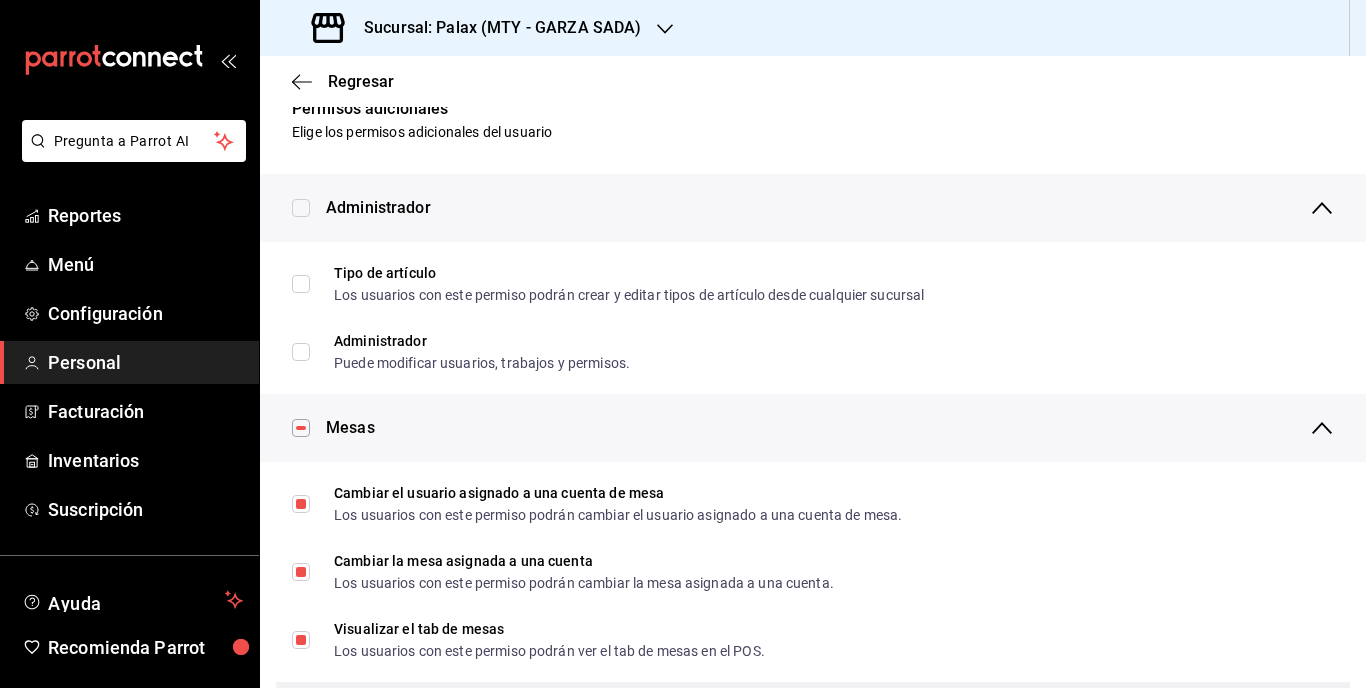 scroll, scrollTop: 0, scrollLeft: 0, axis: both 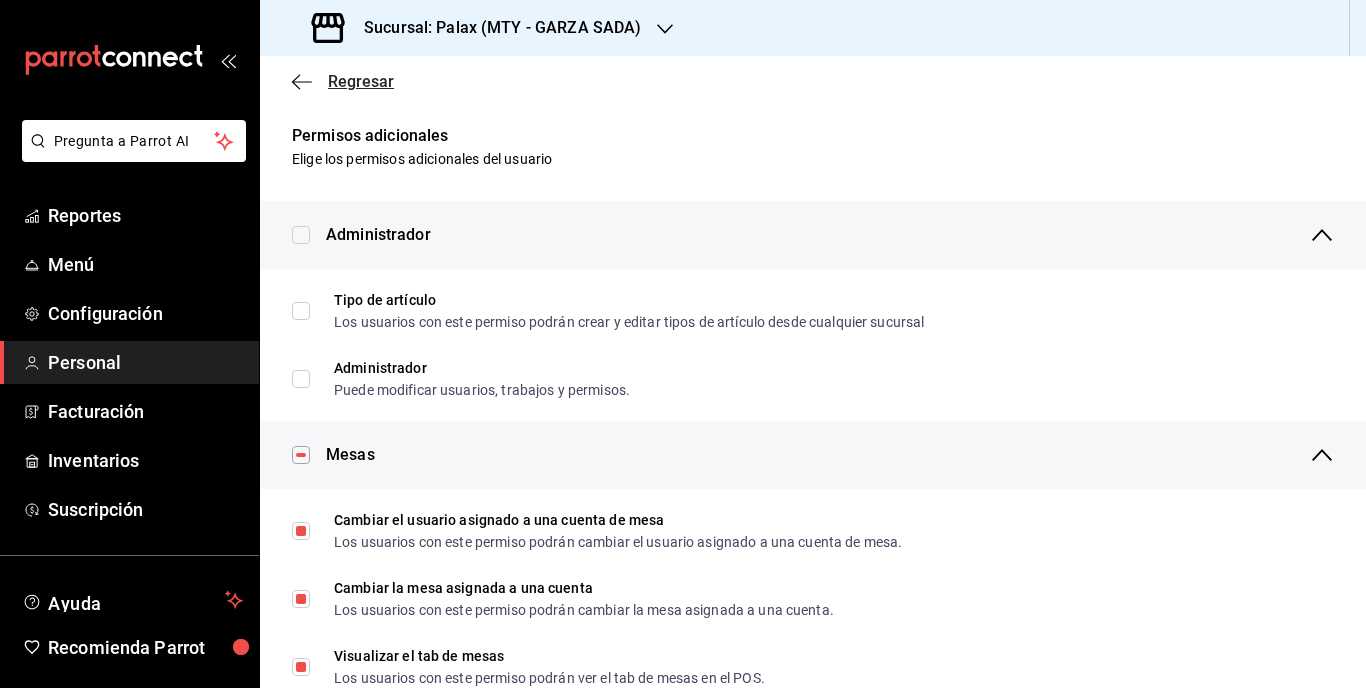 click 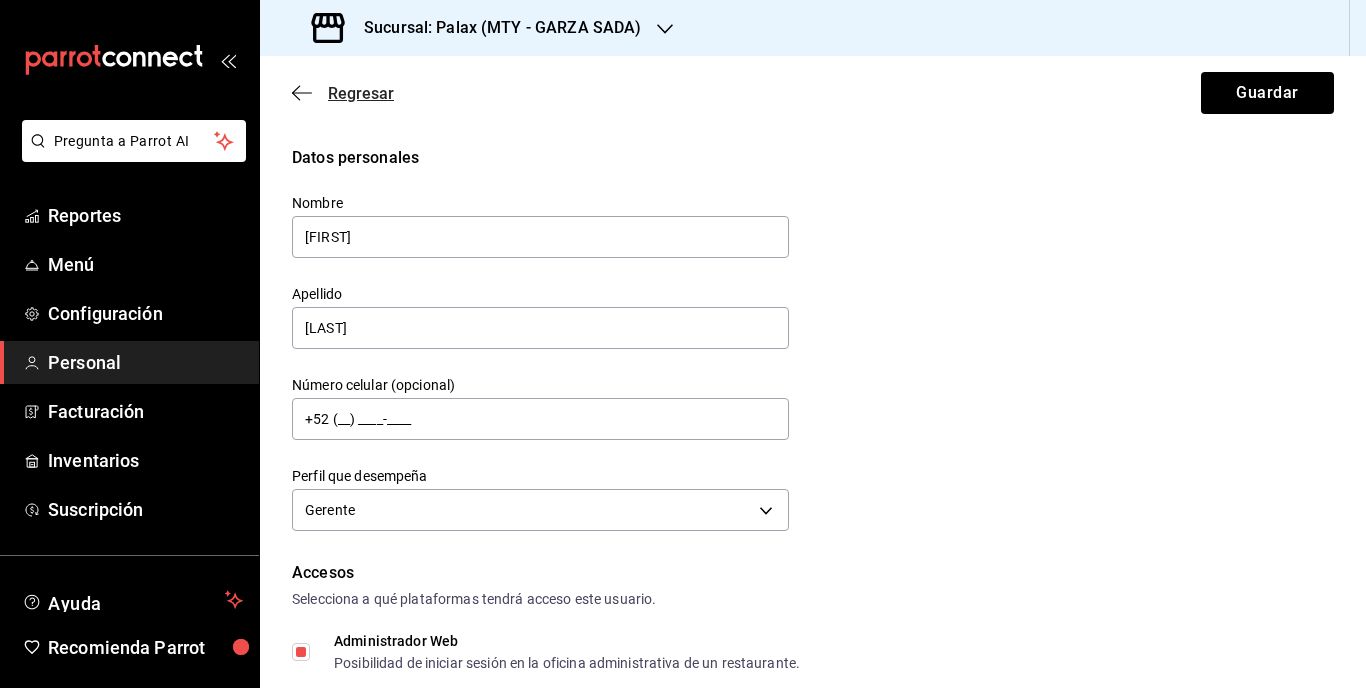 click 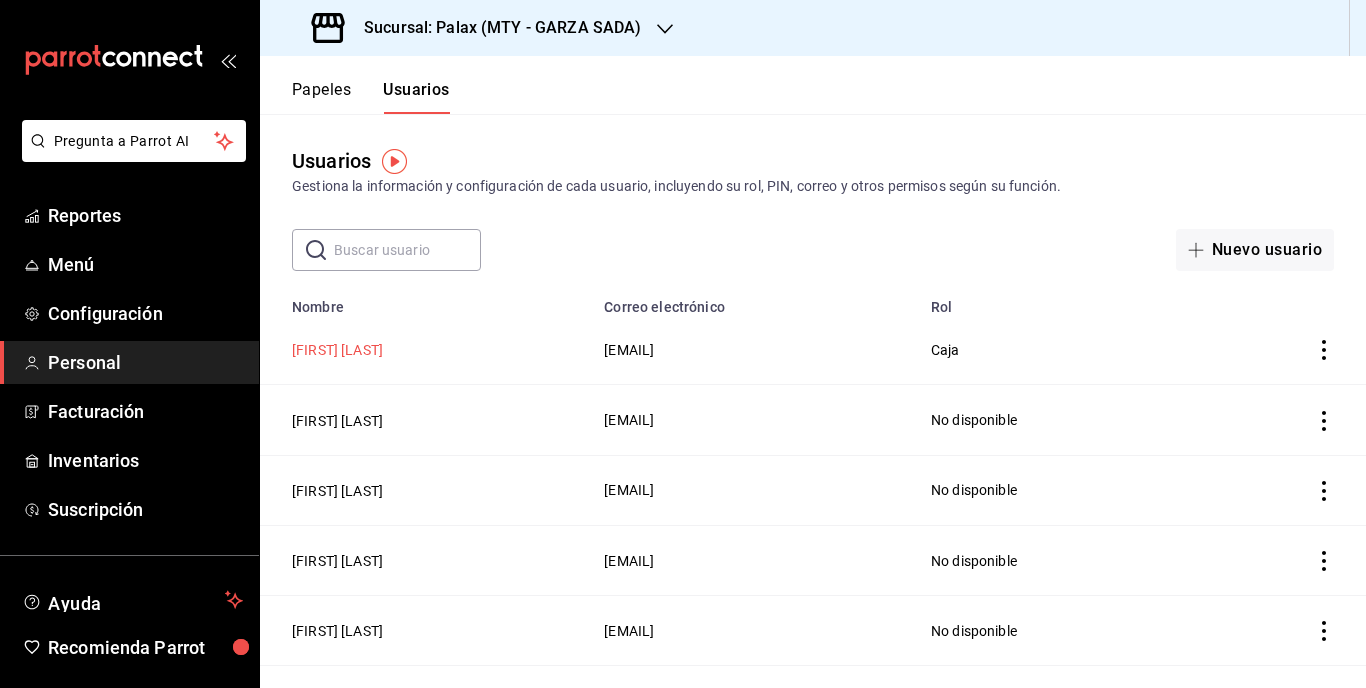 click on "[FIRST] [LAST]" at bounding box center [337, 350] 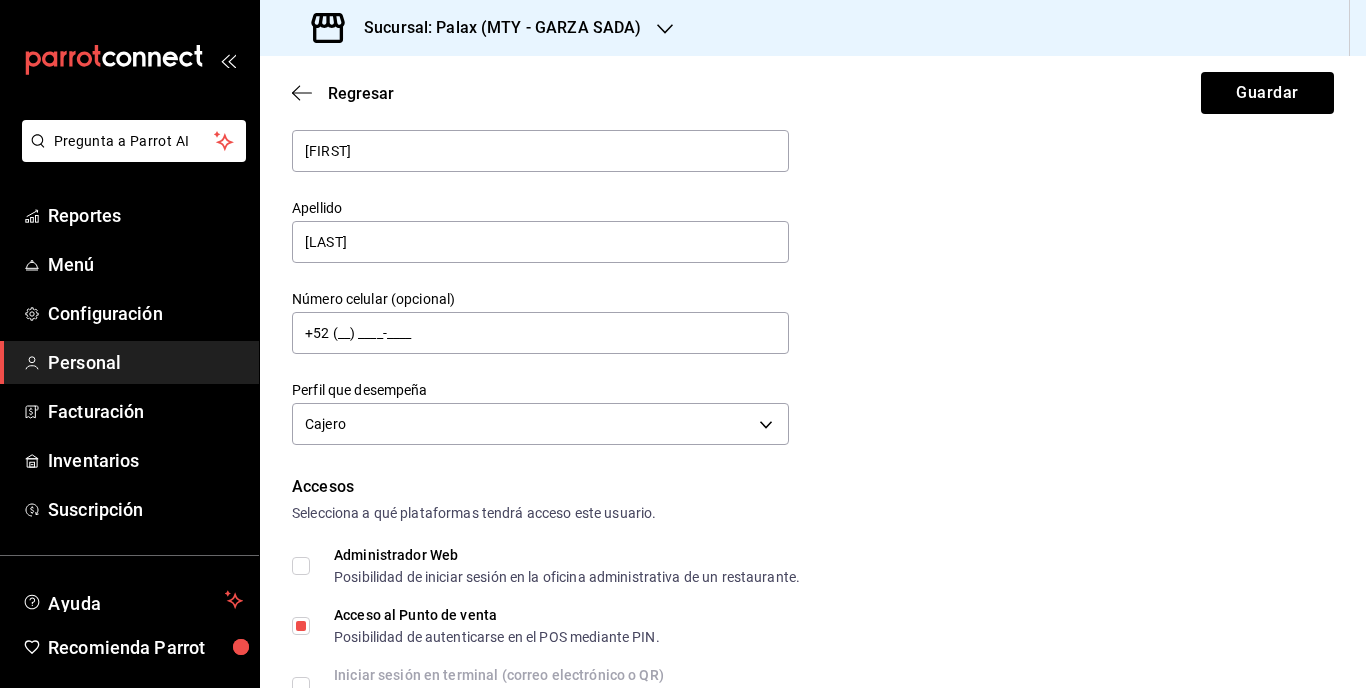 scroll, scrollTop: 0, scrollLeft: 0, axis: both 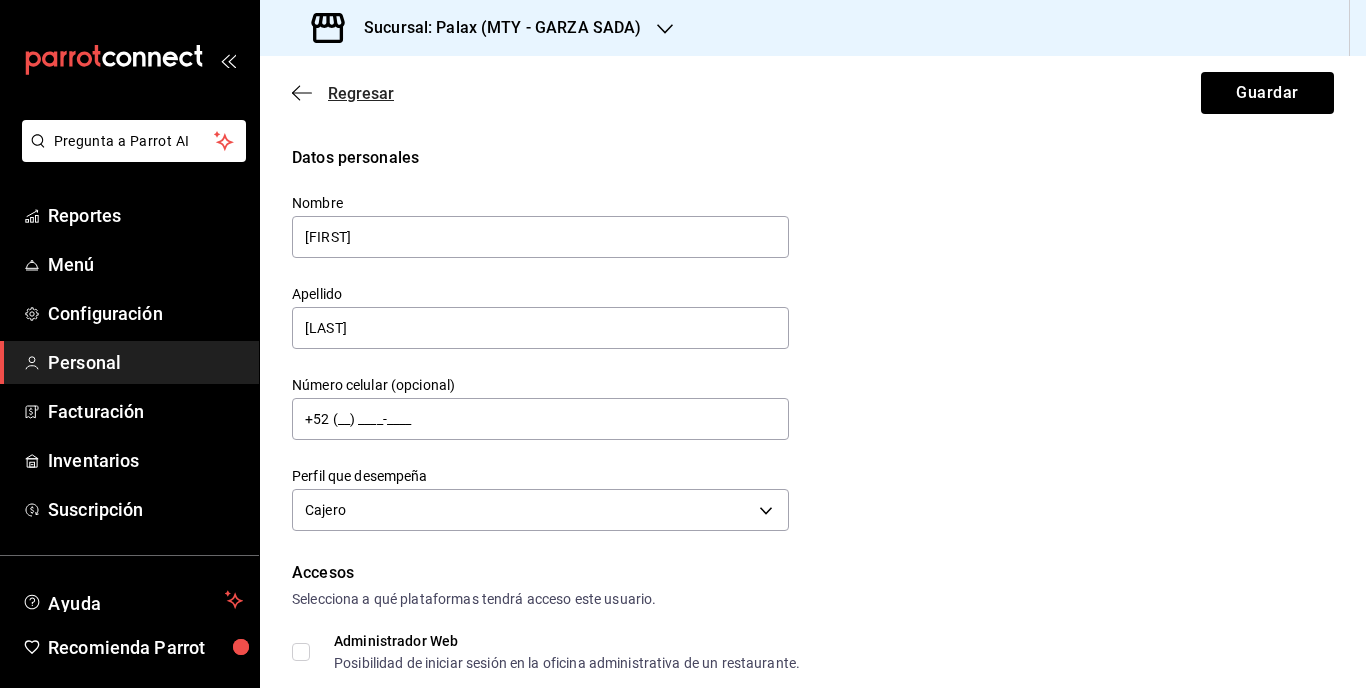 click 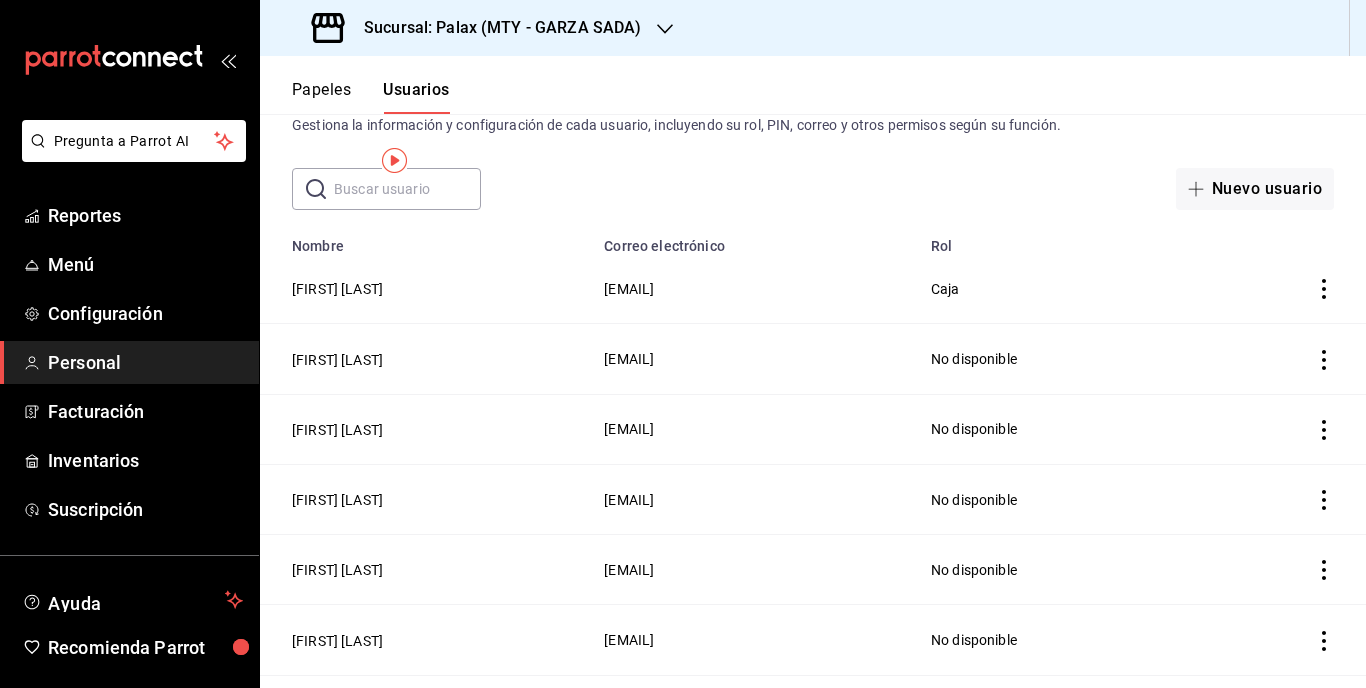 scroll, scrollTop: 0, scrollLeft: 0, axis: both 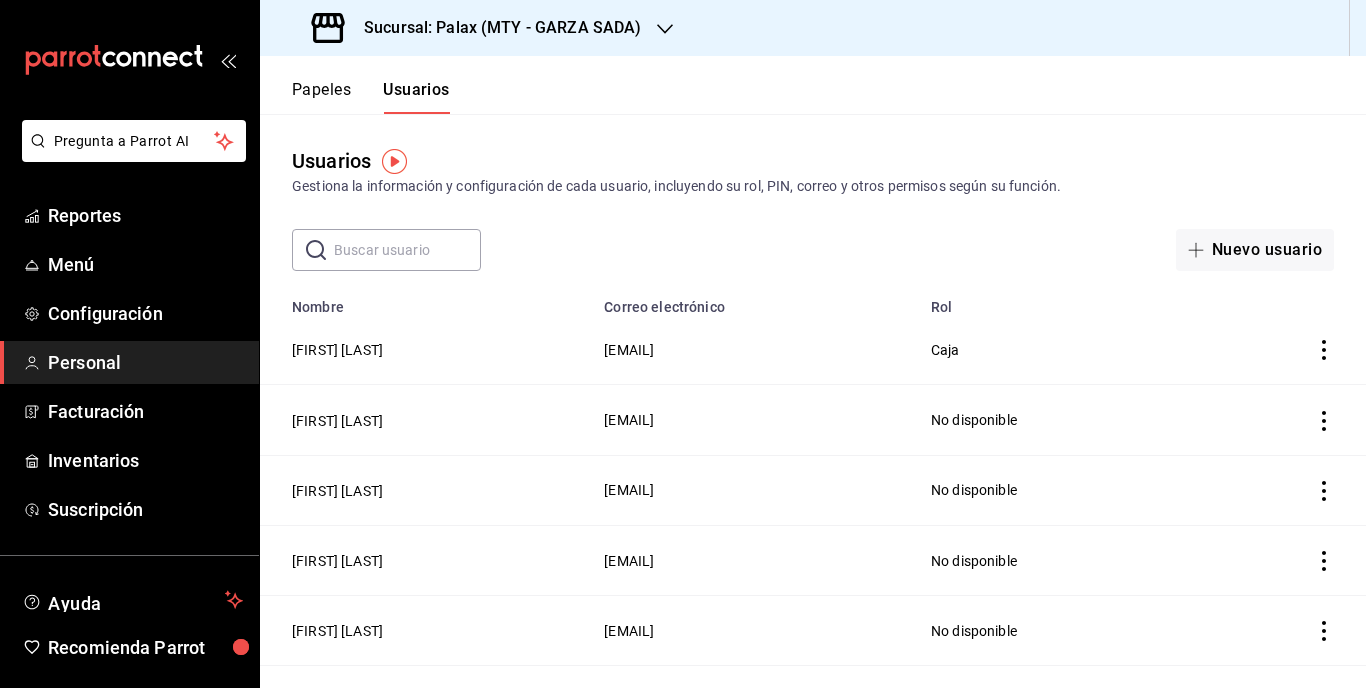 click at bounding box center [407, 250] 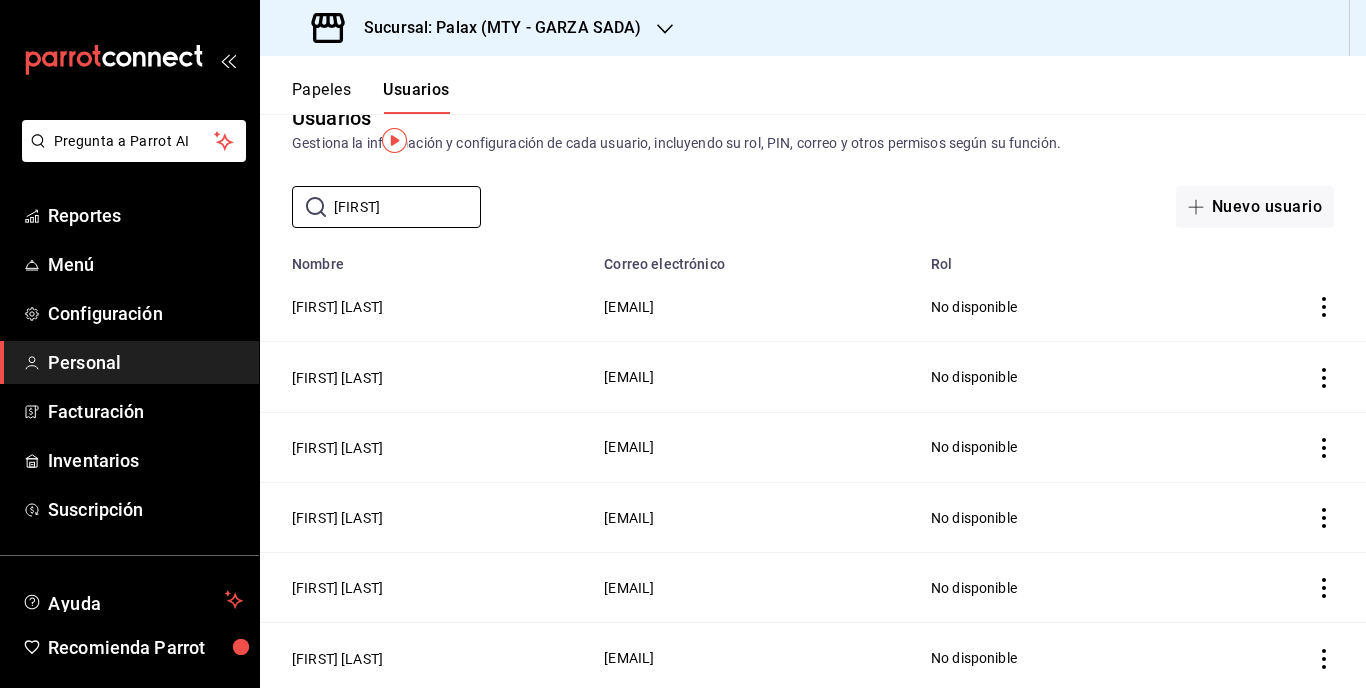 scroll, scrollTop: 0, scrollLeft: 0, axis: both 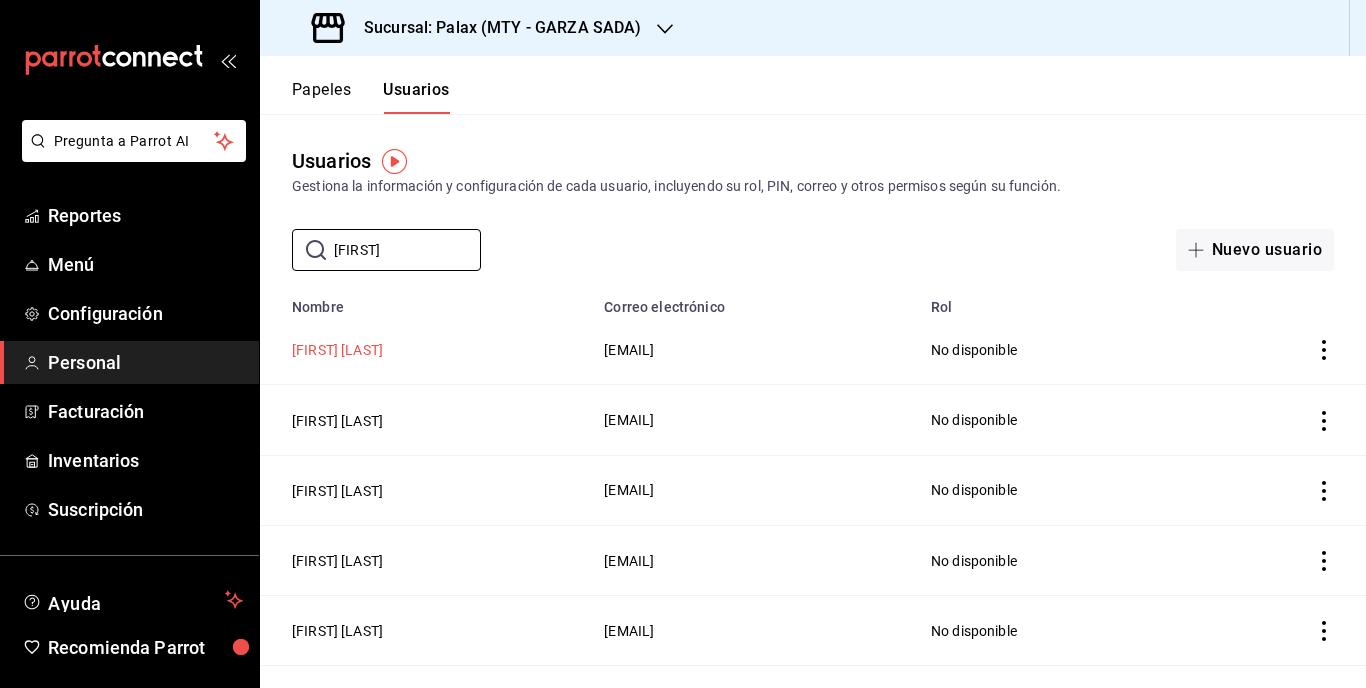 type on "[FIRST]" 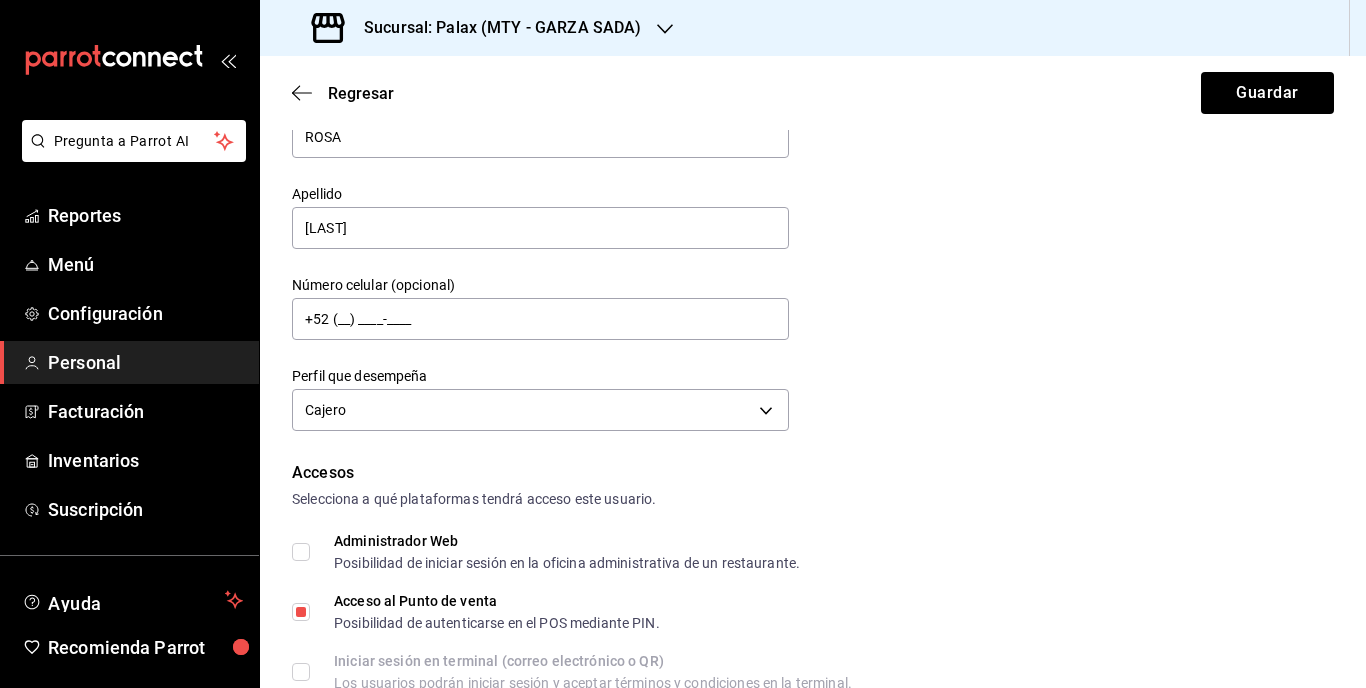 scroll, scrollTop: 0, scrollLeft: 0, axis: both 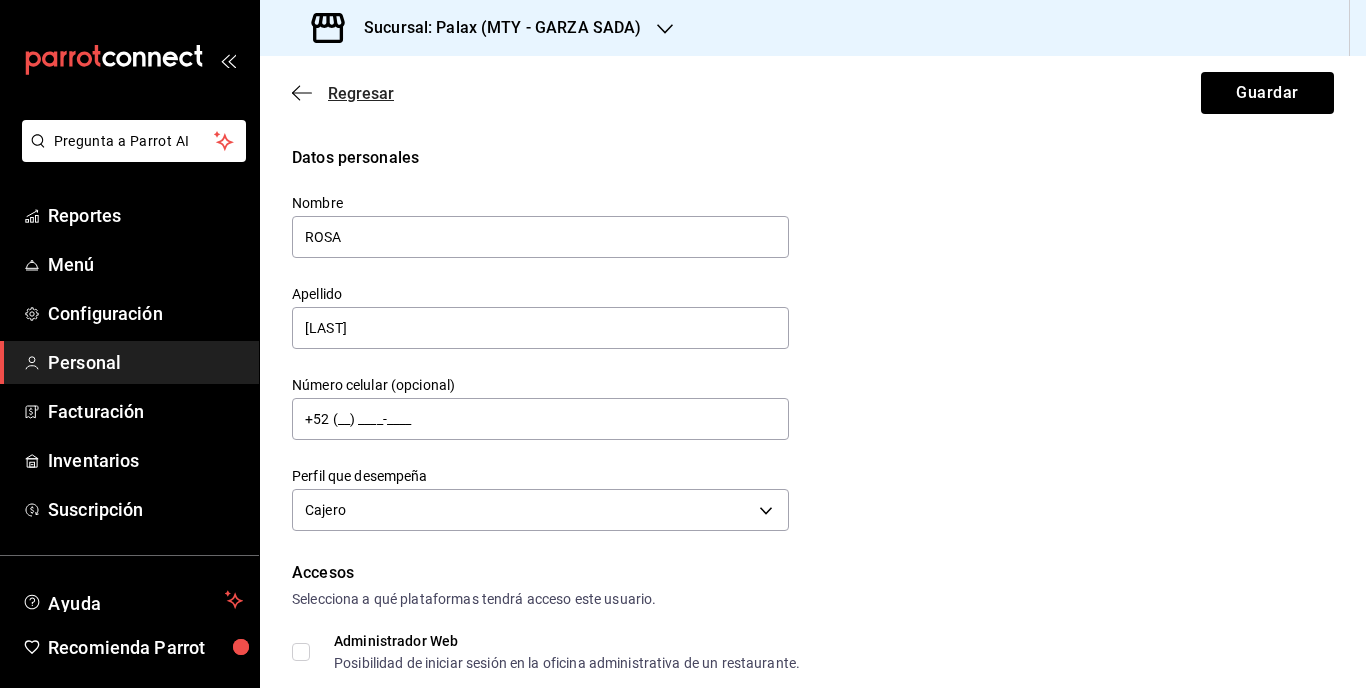 click 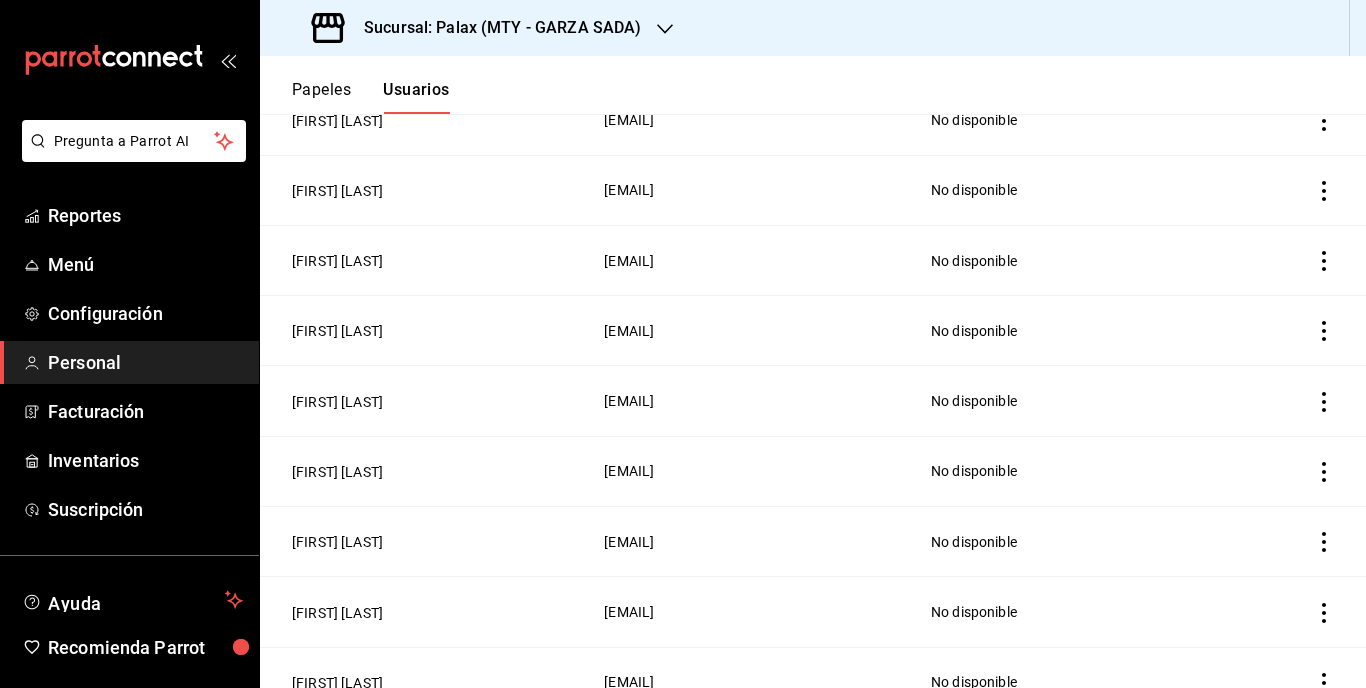 scroll, scrollTop: 0, scrollLeft: 0, axis: both 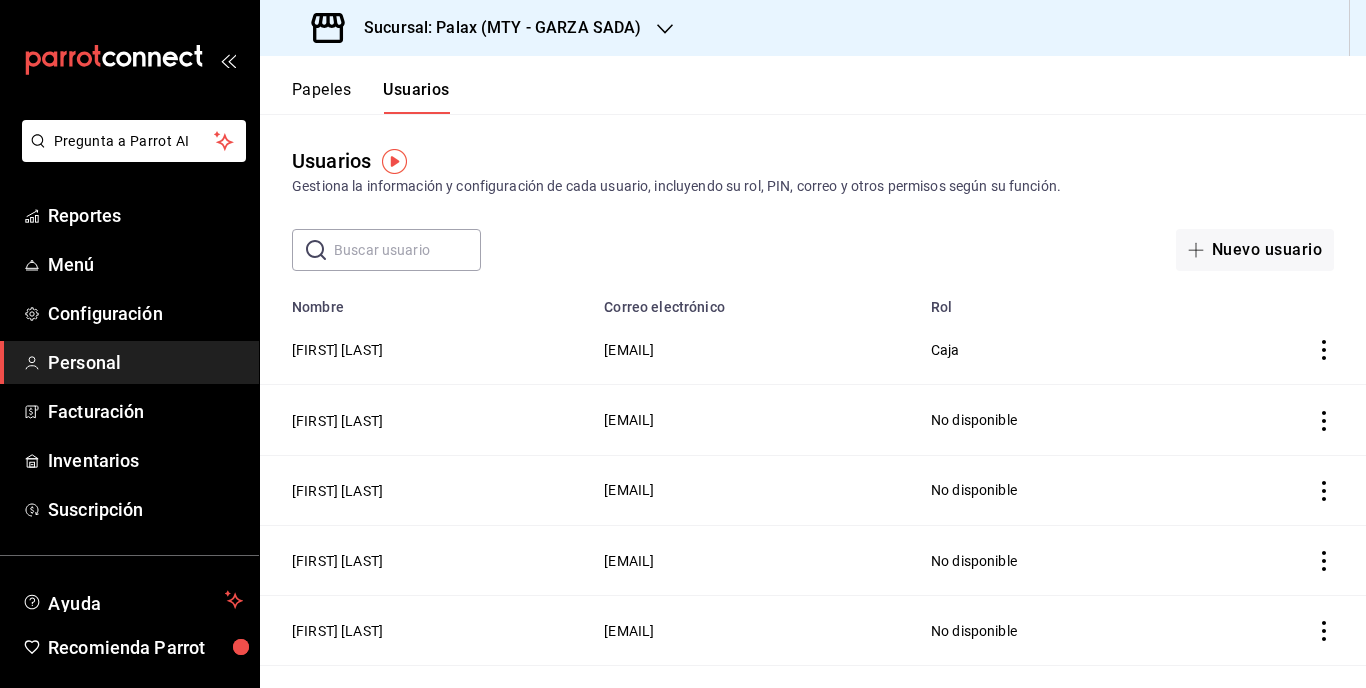 click at bounding box center (1280, 420) 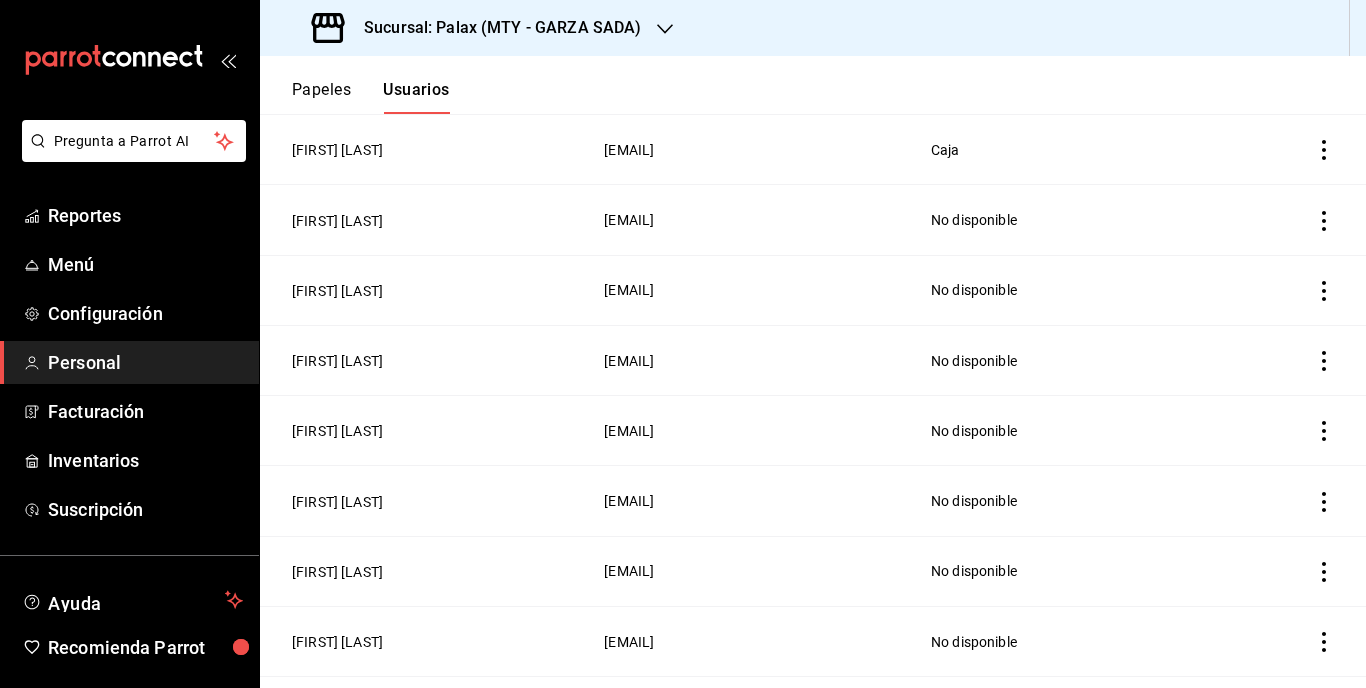 scroll, scrollTop: 0, scrollLeft: 0, axis: both 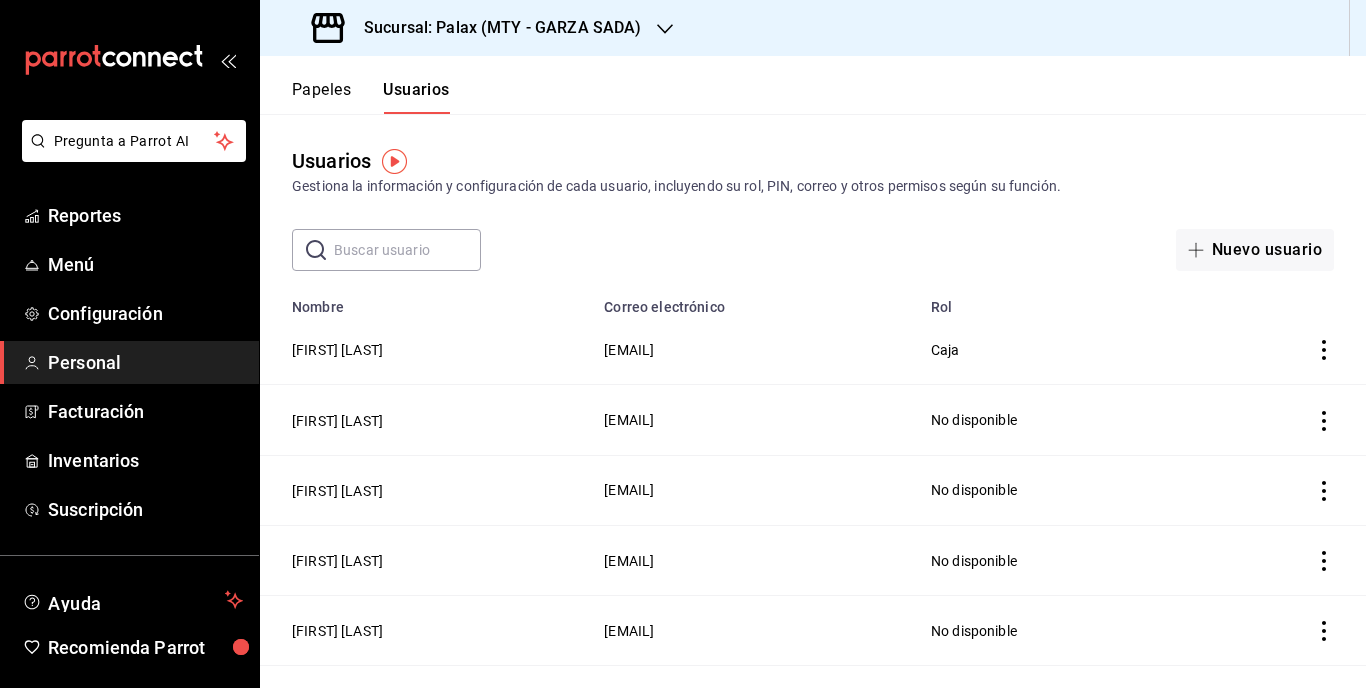 click on "Papeles" at bounding box center (321, 97) 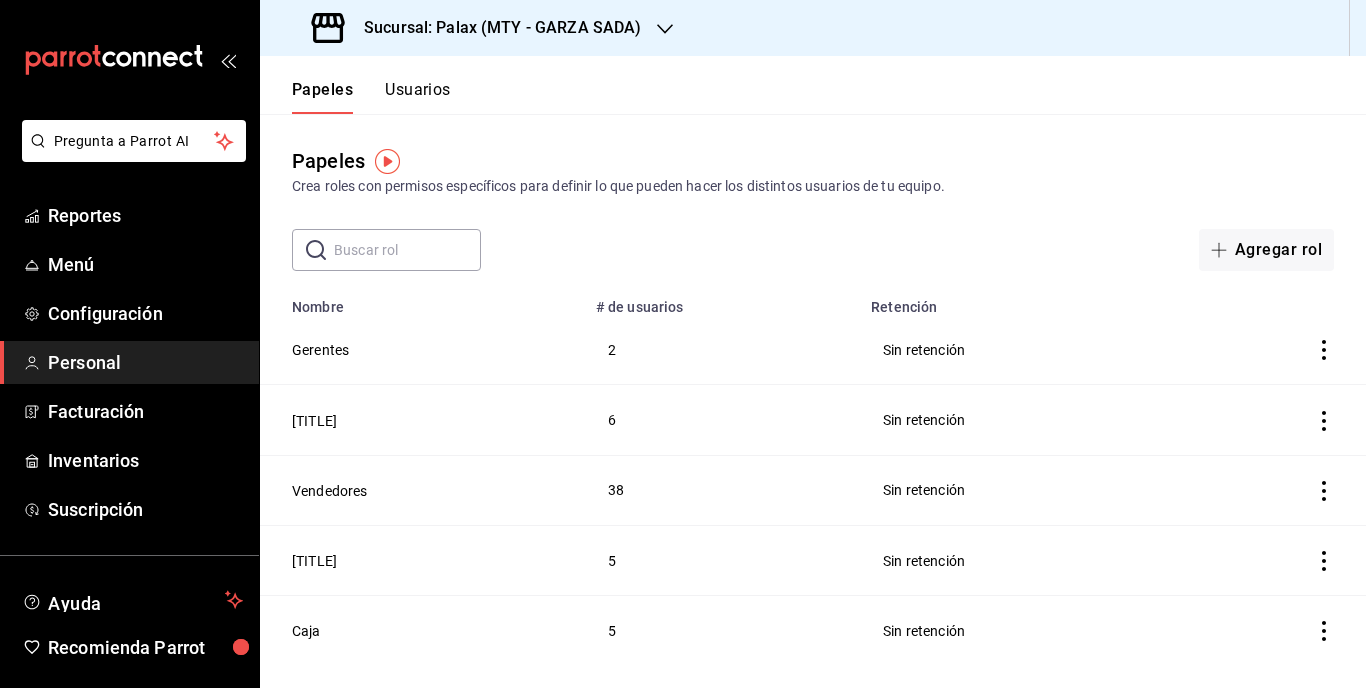 click 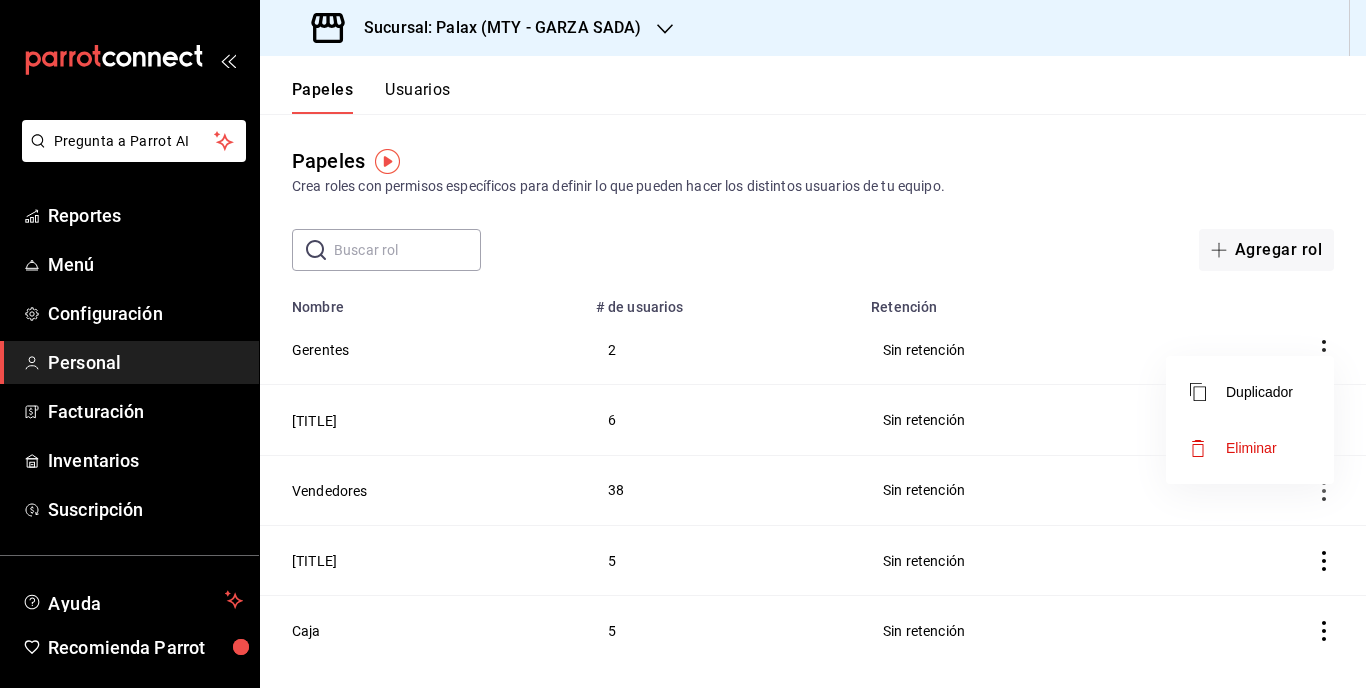 click at bounding box center [683, 344] 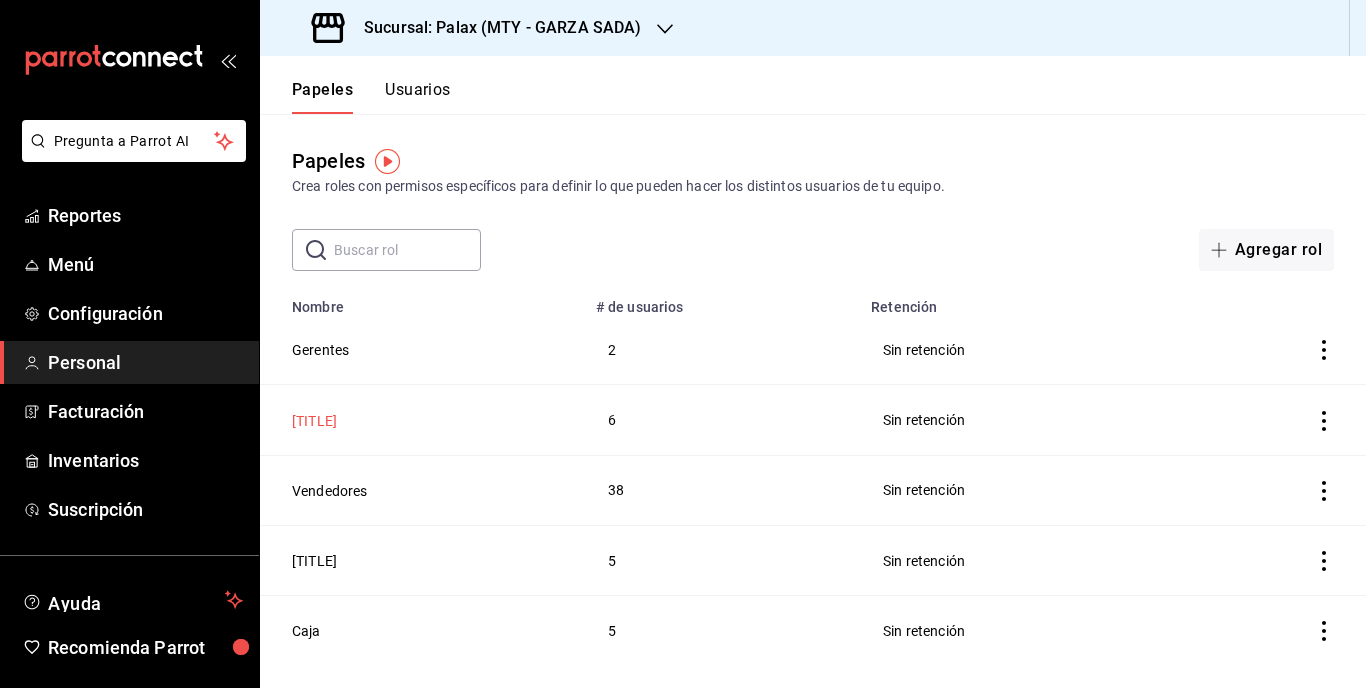 click on "[TITLE]" at bounding box center (314, 421) 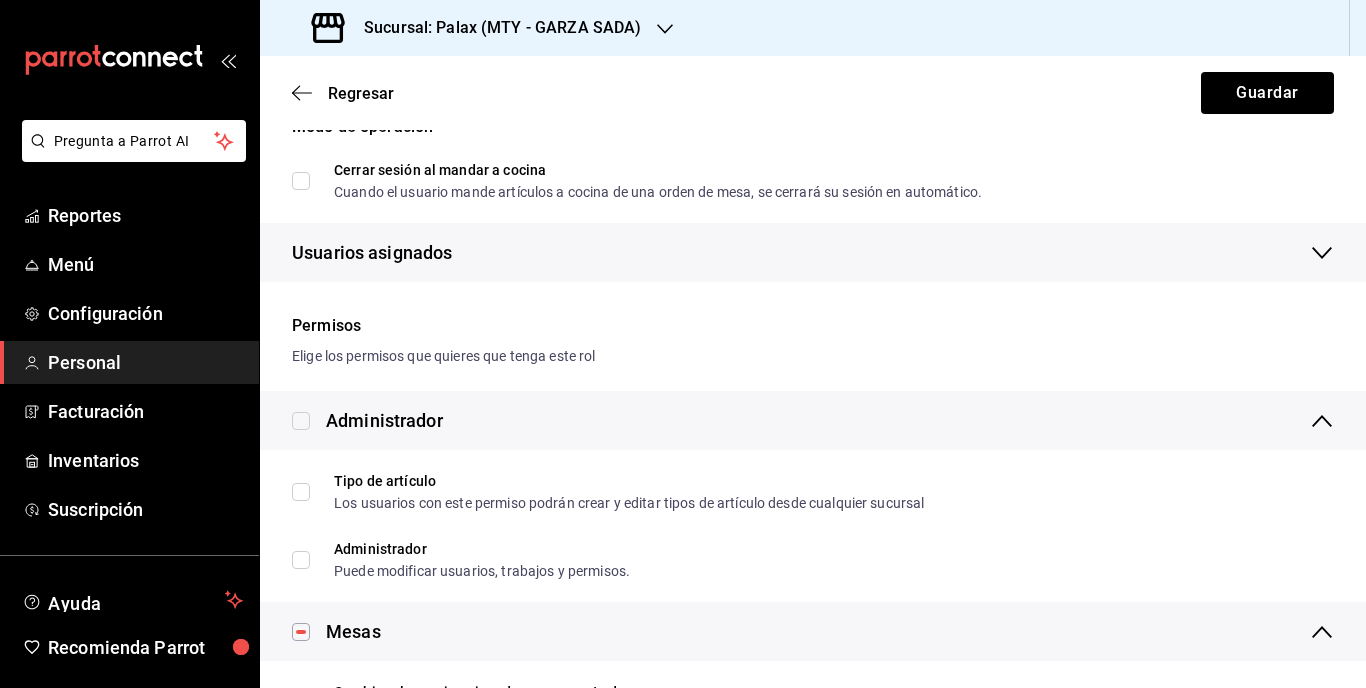 scroll, scrollTop: 0, scrollLeft: 0, axis: both 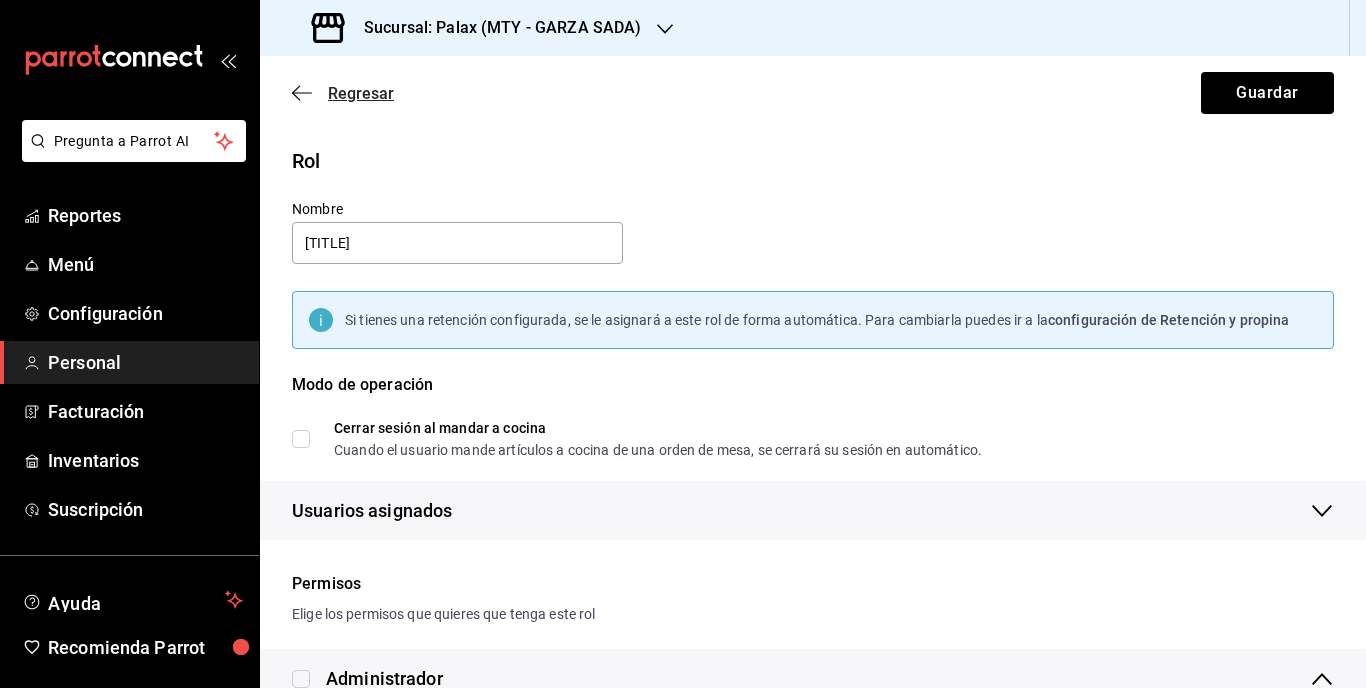 click on "Regresar" at bounding box center (343, 93) 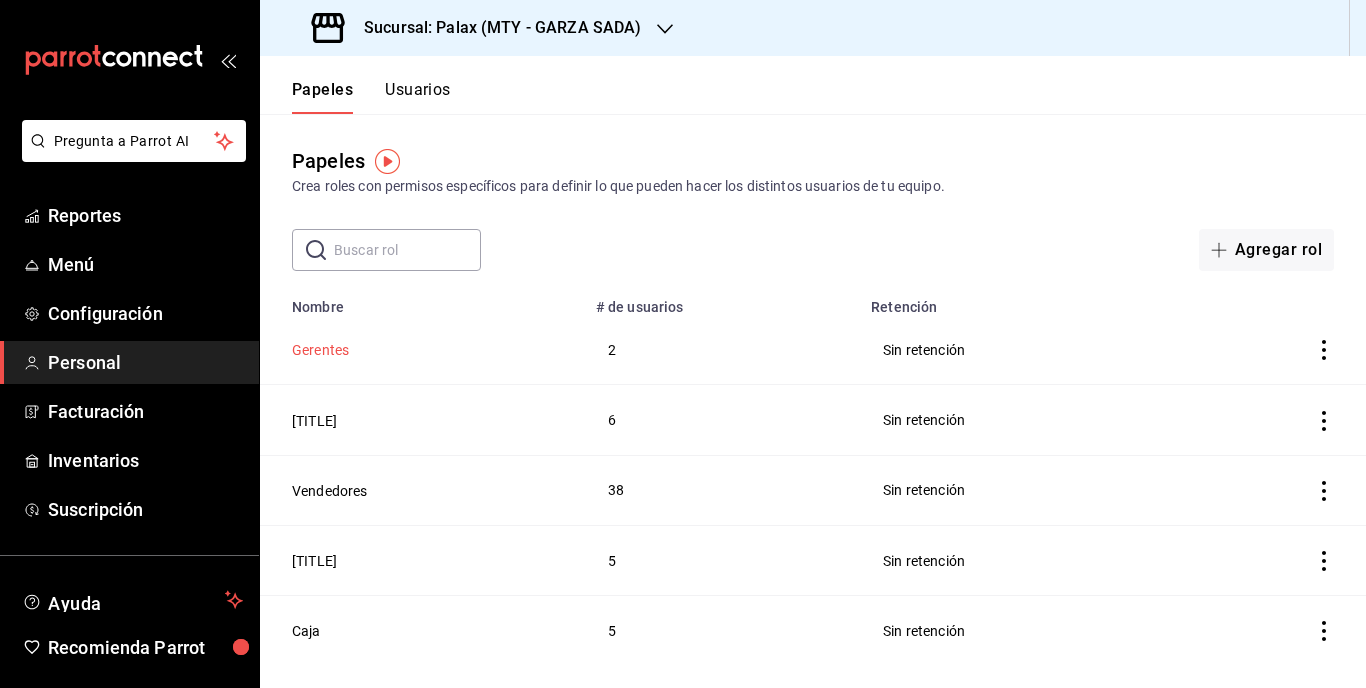 click on "Gerentes" at bounding box center (320, 350) 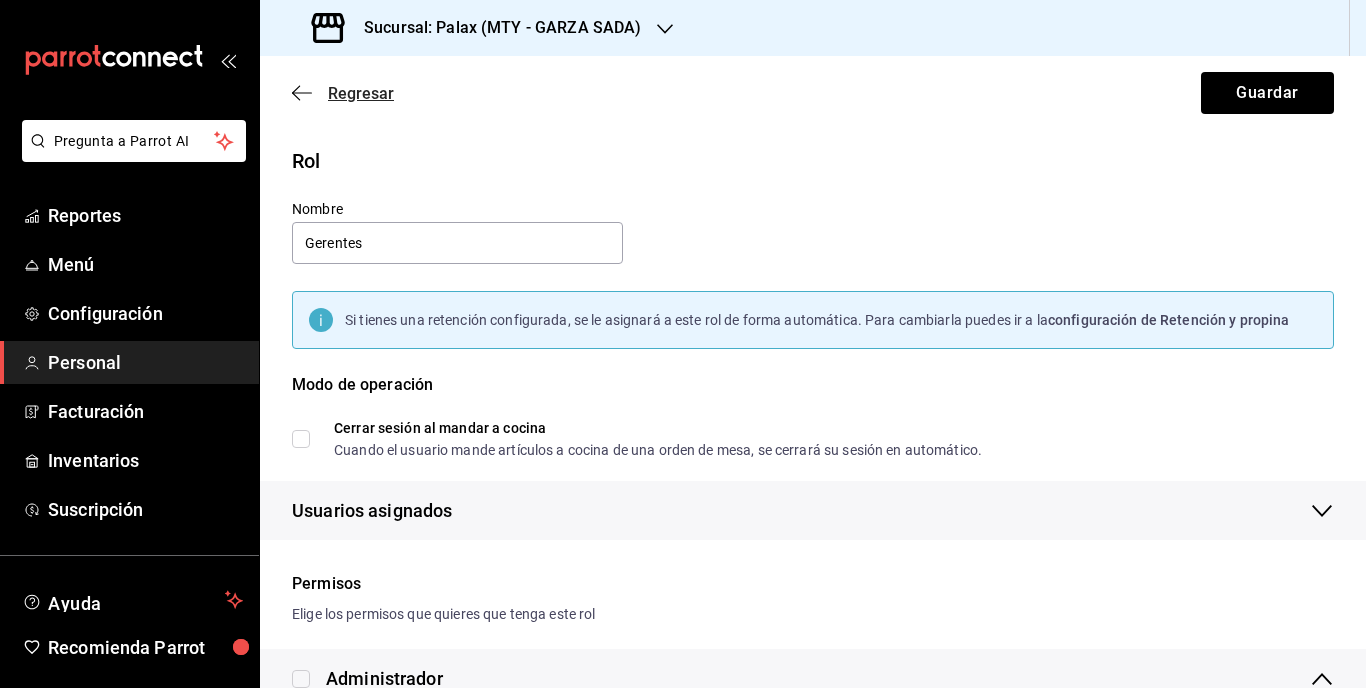 click 